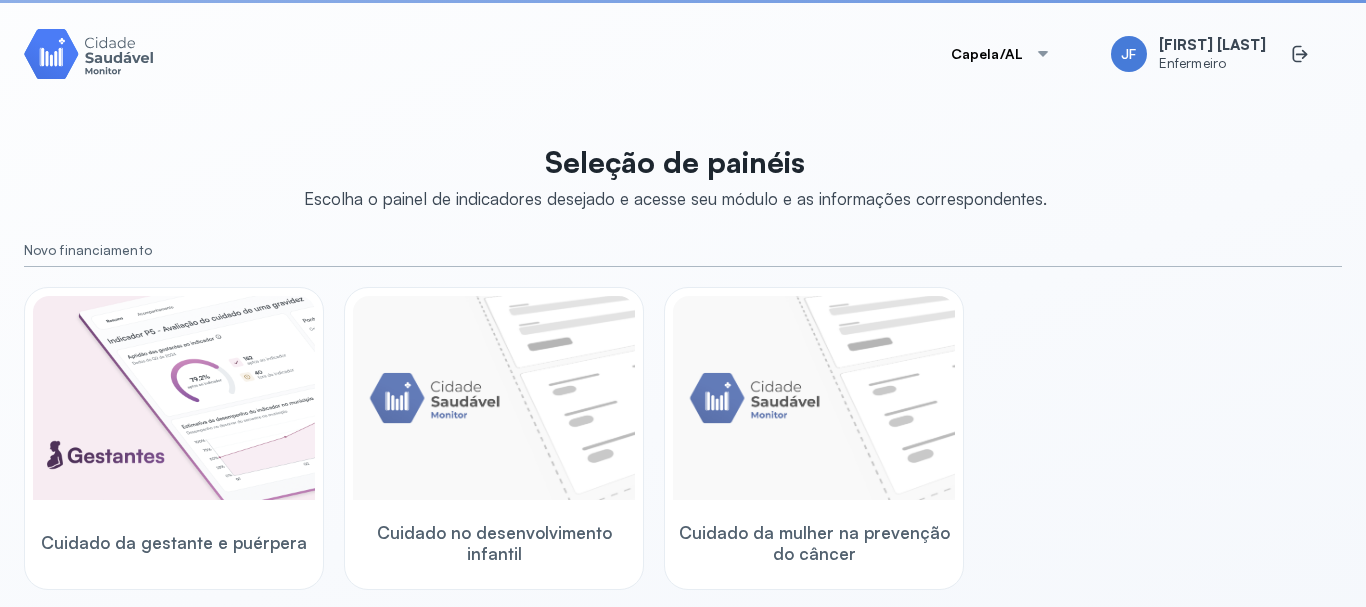 scroll, scrollTop: 0, scrollLeft: 0, axis: both 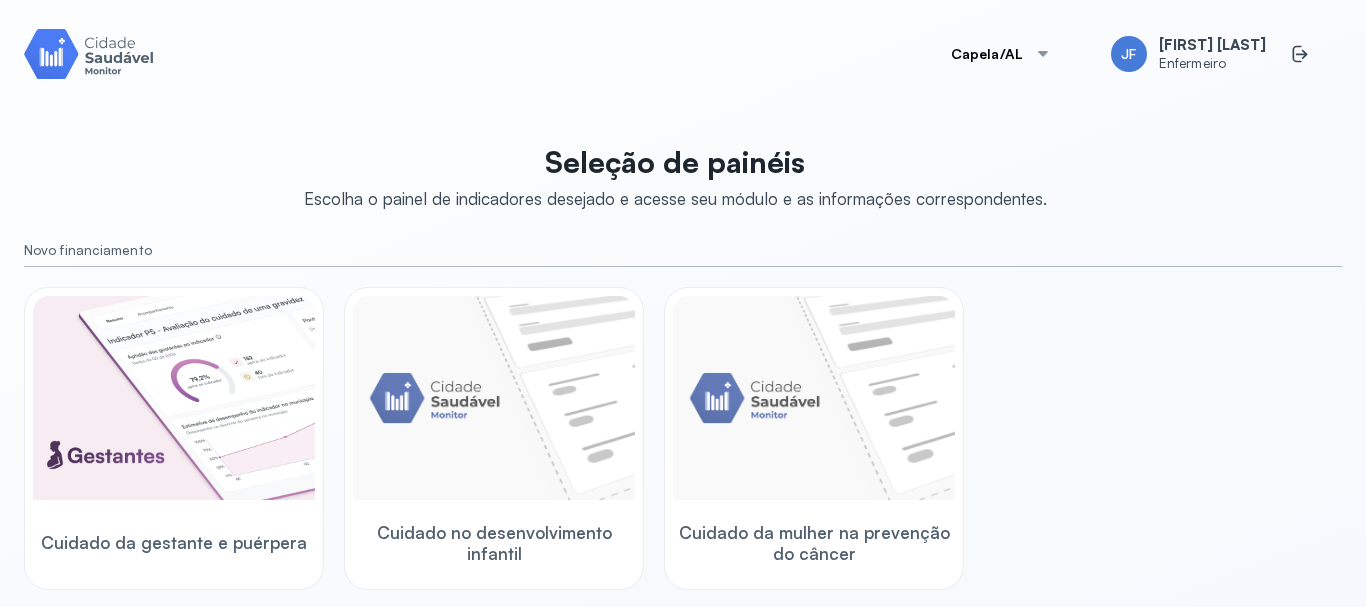 click on "Capela/[STATE] JF [PROFESSIONAL] [LAST]" at bounding box center (683, 54) 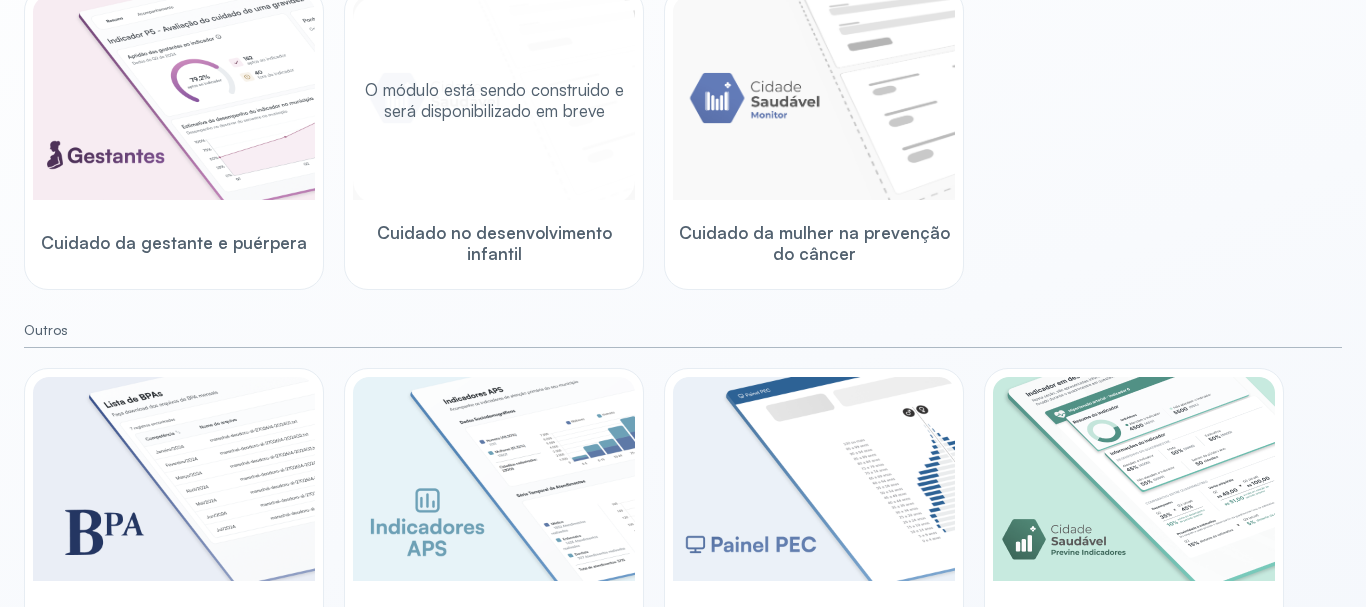 click on "O módulo está sendo construido e será disponibilizado em breve" at bounding box center (494, 100) 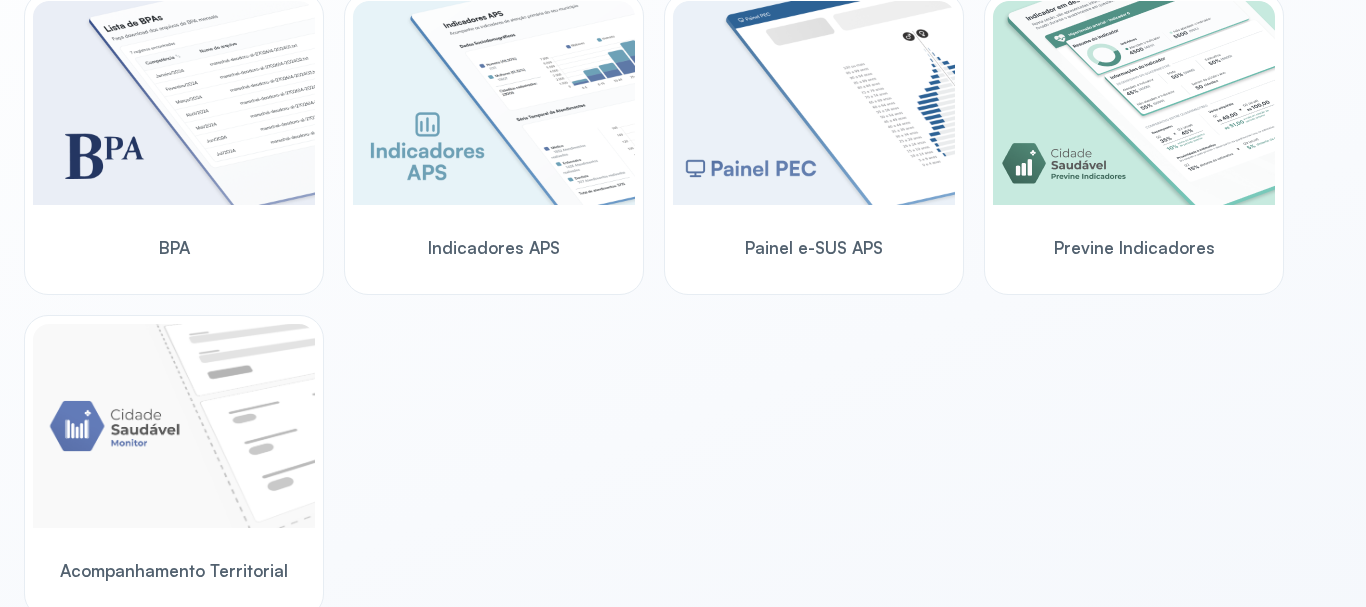 scroll, scrollTop: 687, scrollLeft: 0, axis: vertical 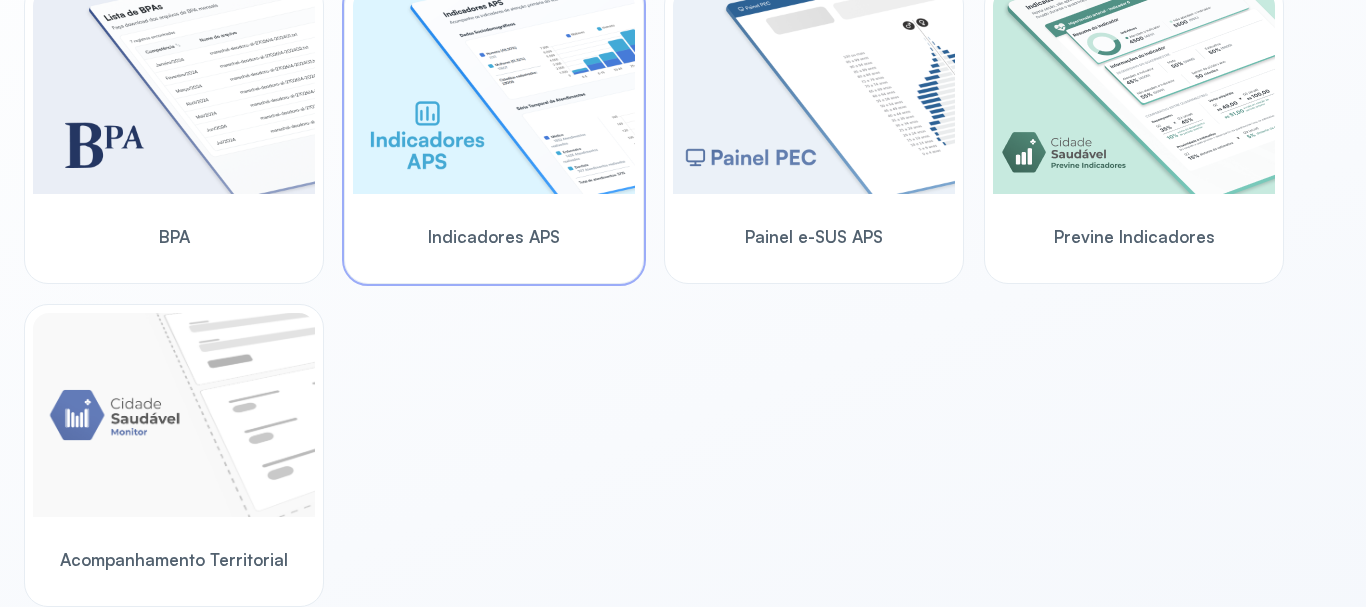 click at bounding box center (494, 92) 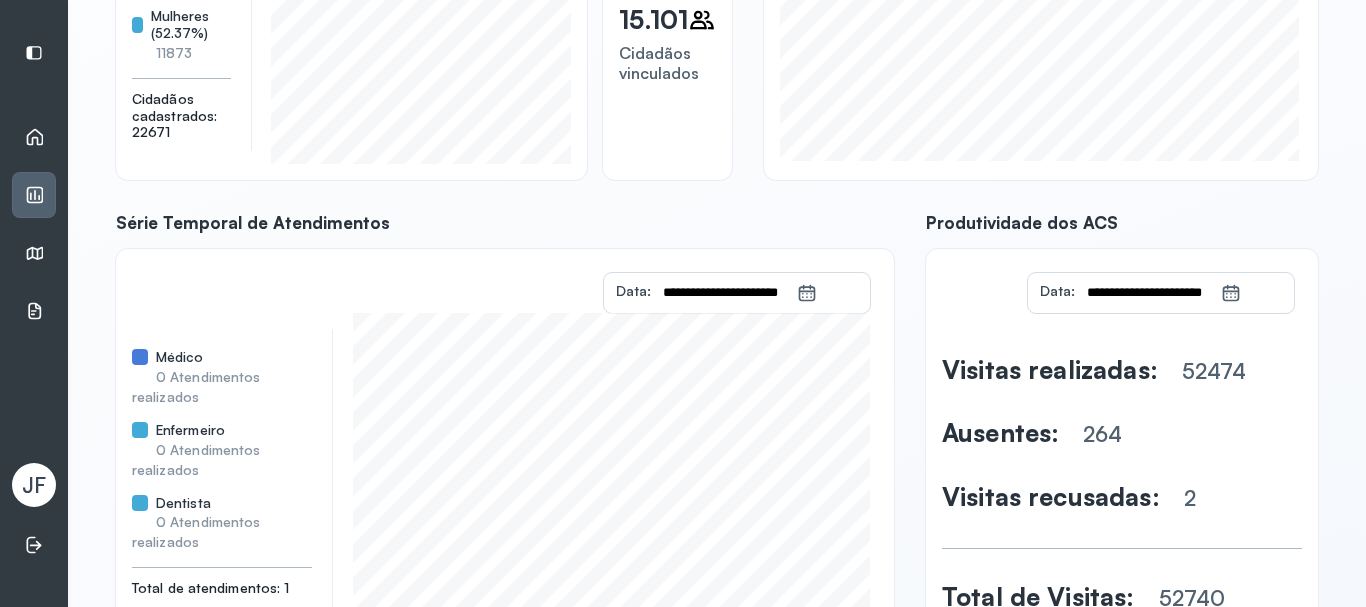 scroll, scrollTop: 393, scrollLeft: 0, axis: vertical 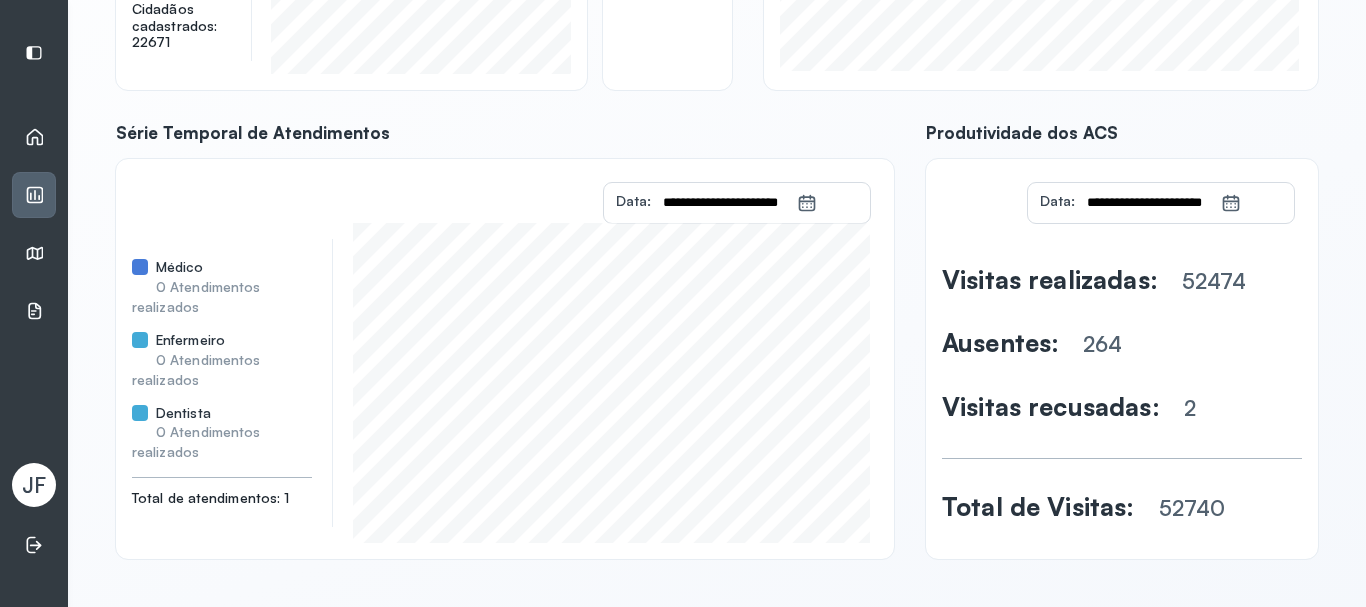 click 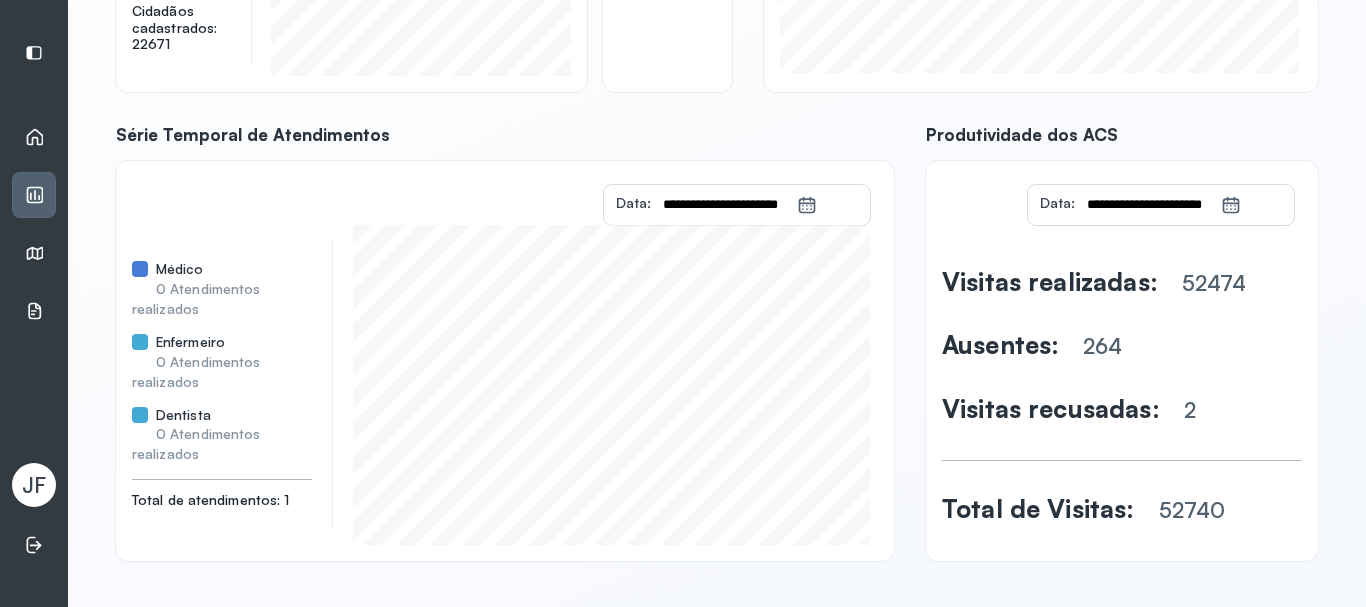 scroll, scrollTop: 393, scrollLeft: 0, axis: vertical 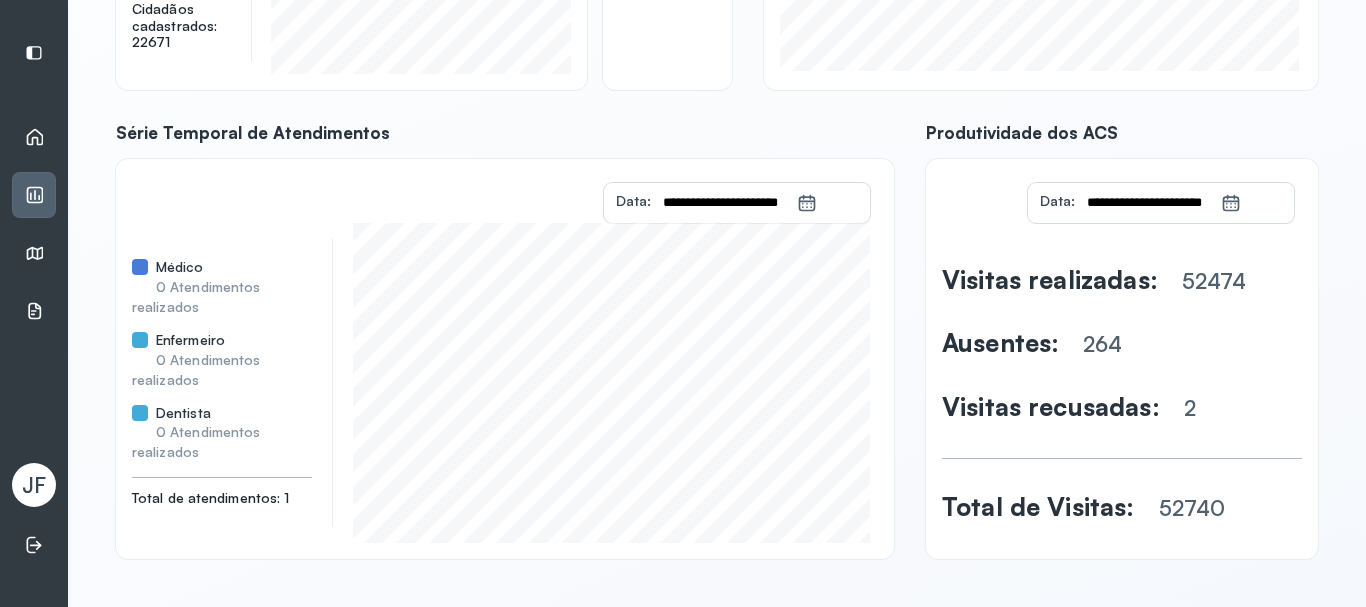 click on "**********" at bounding box center [724, 203] 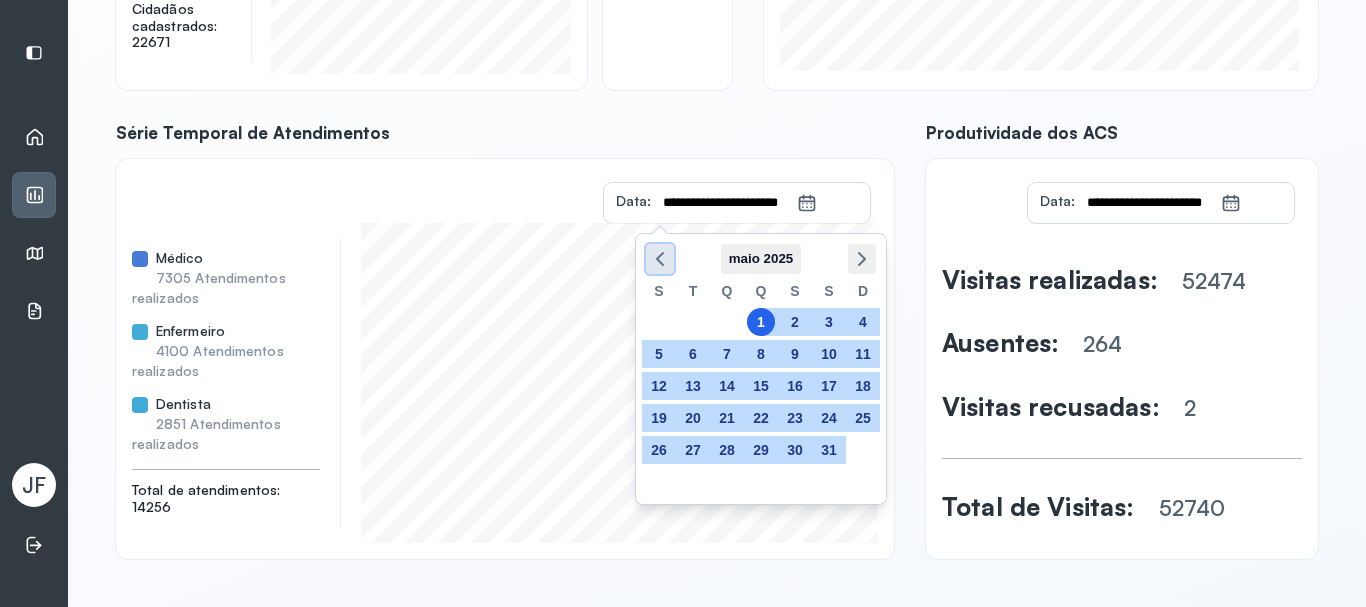 click 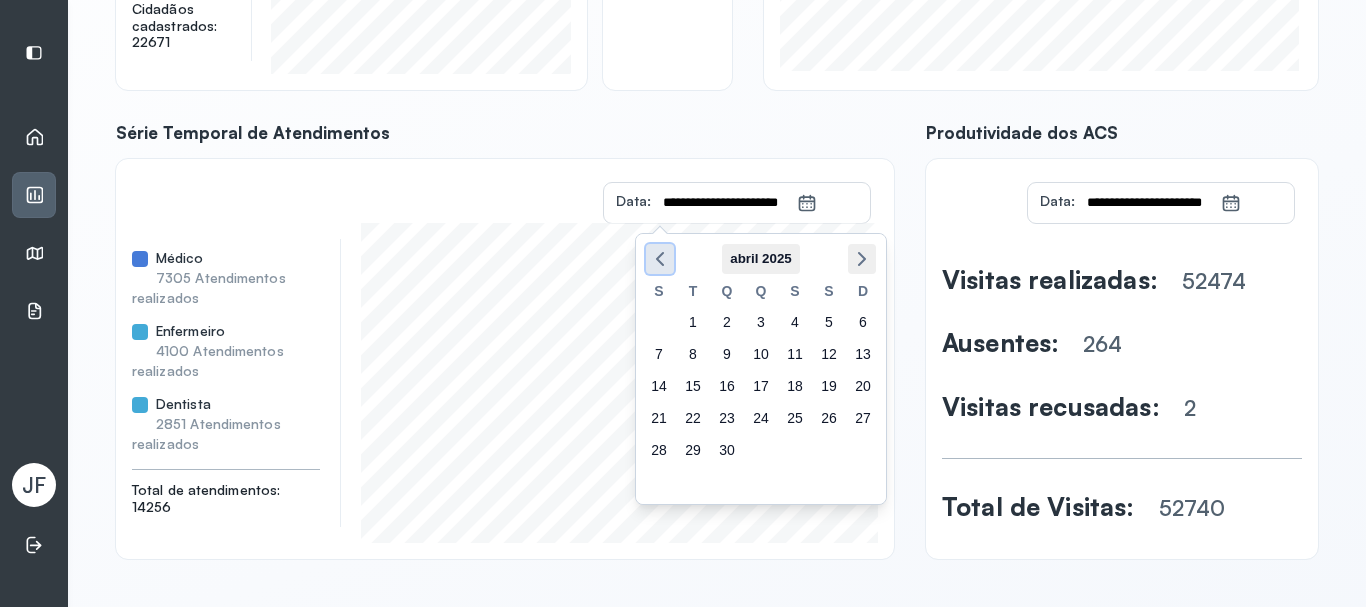 click 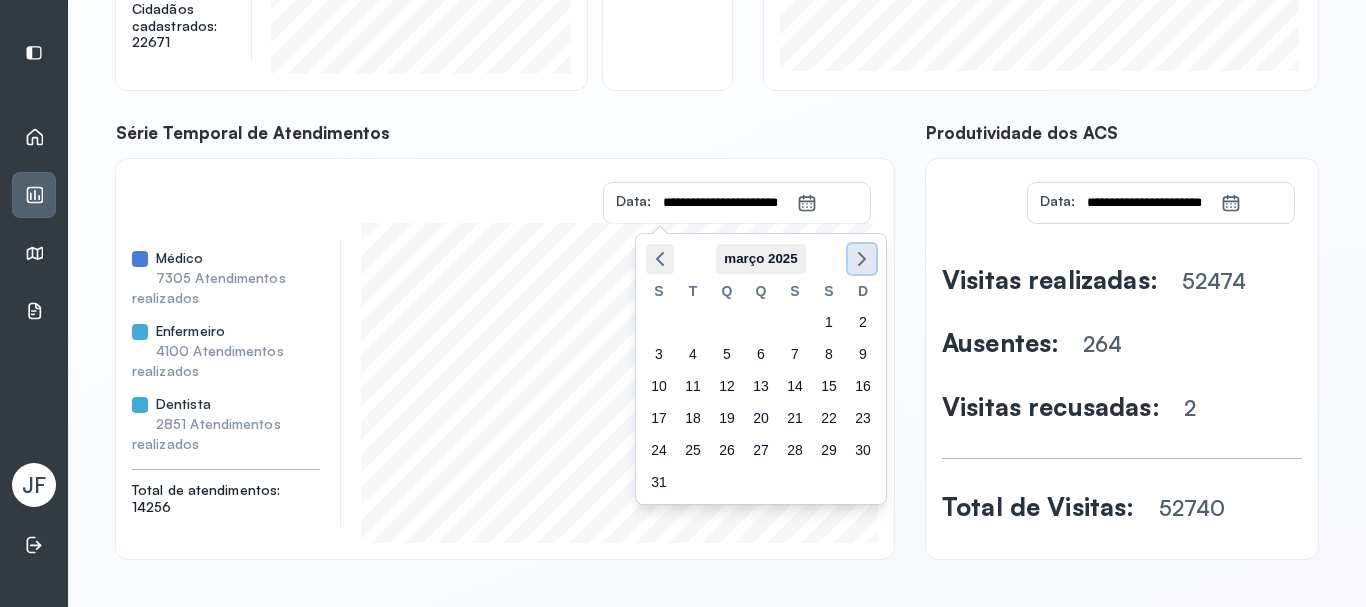 click 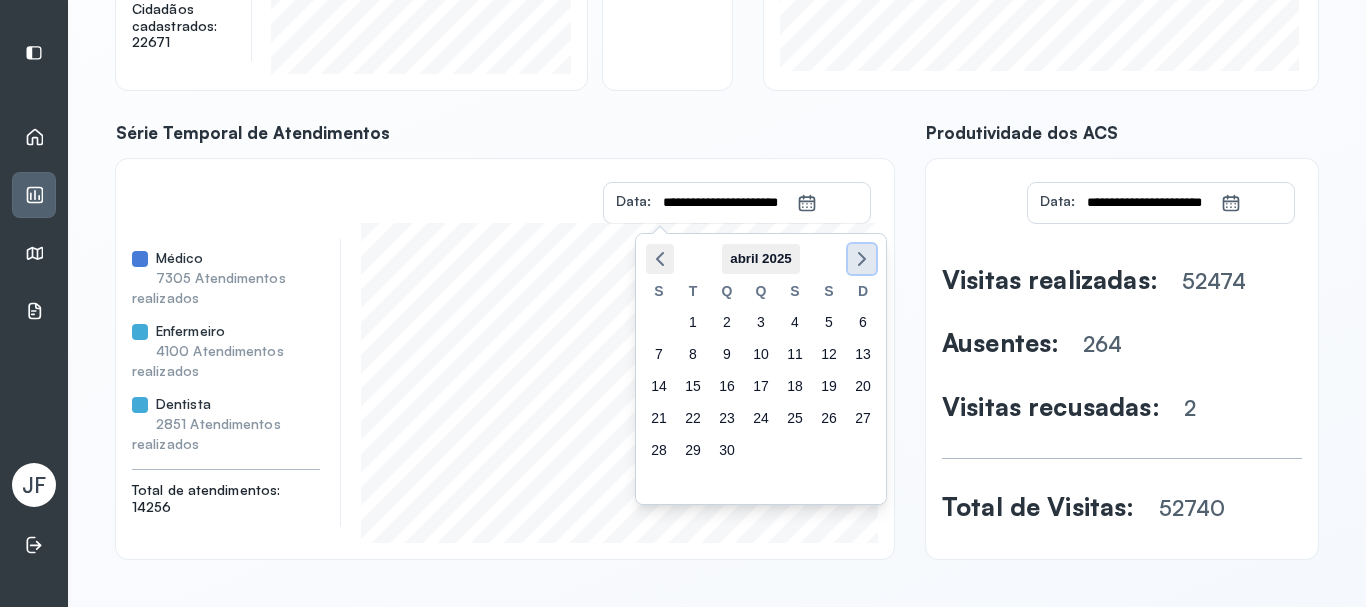 click 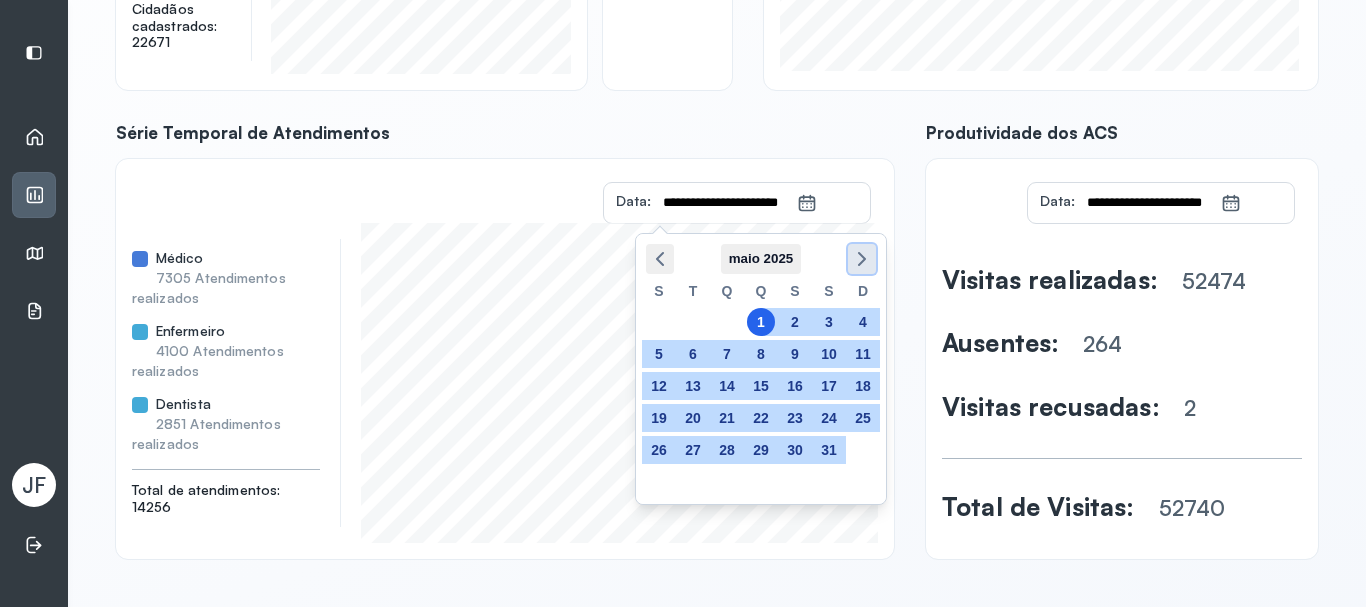 click 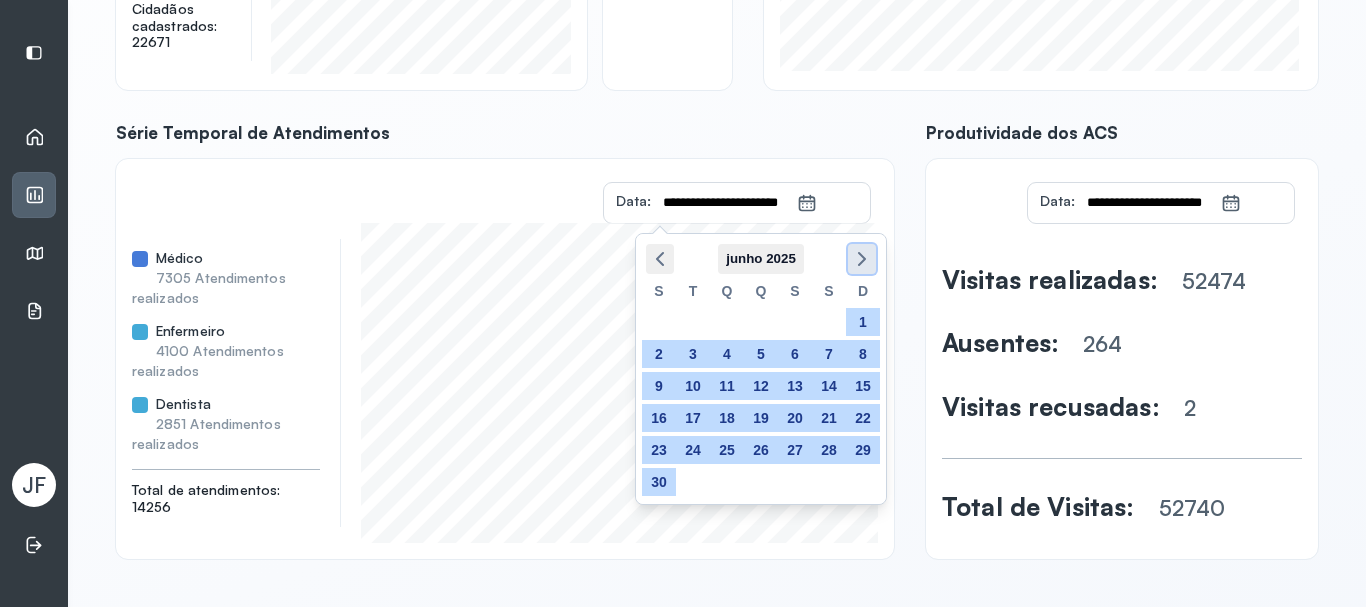 click 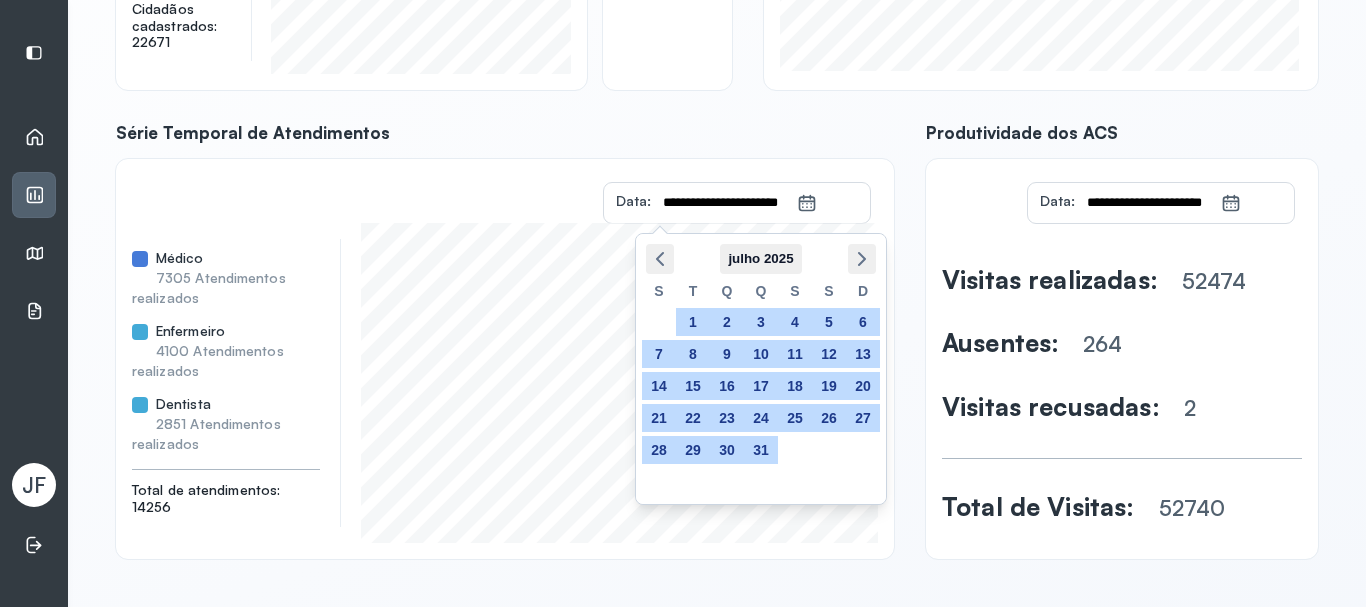 click on "1" 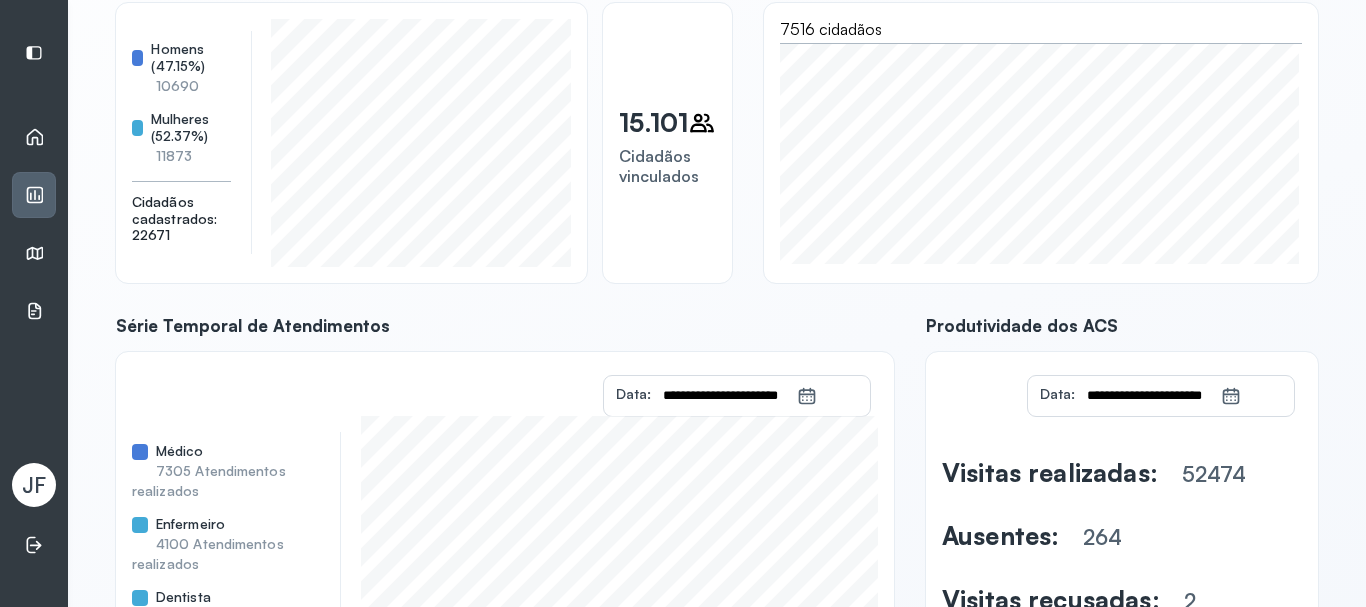 scroll, scrollTop: 0, scrollLeft: 0, axis: both 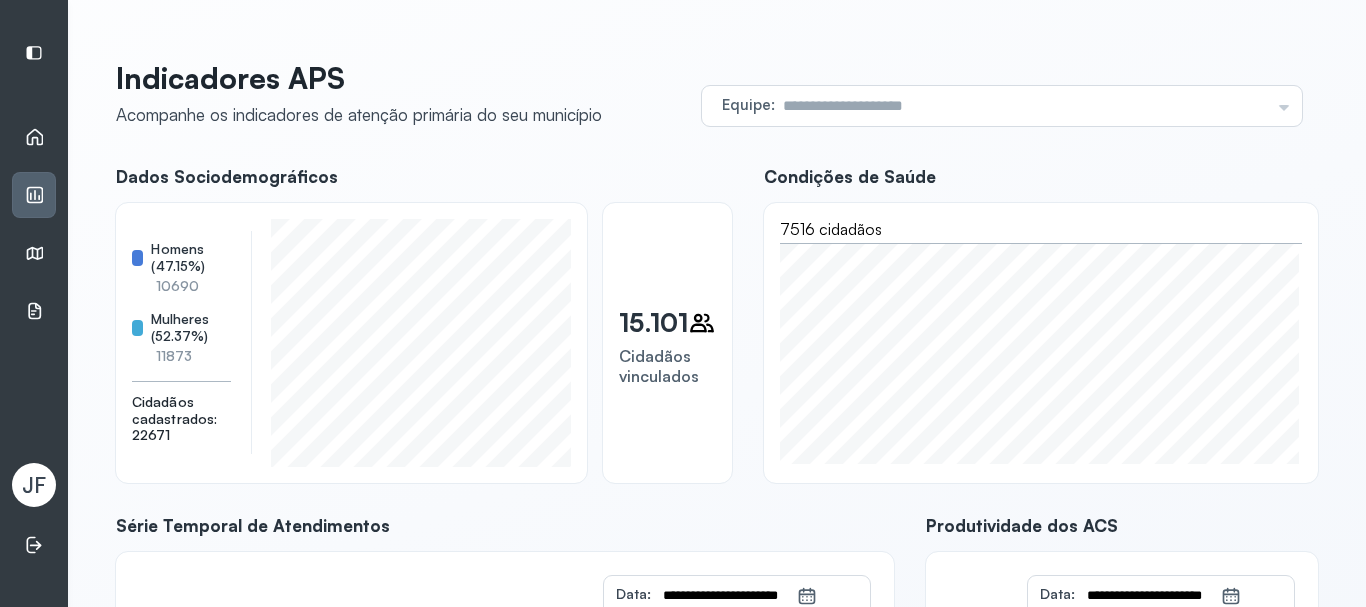 click on "Indicadores APS" at bounding box center [34, 195] 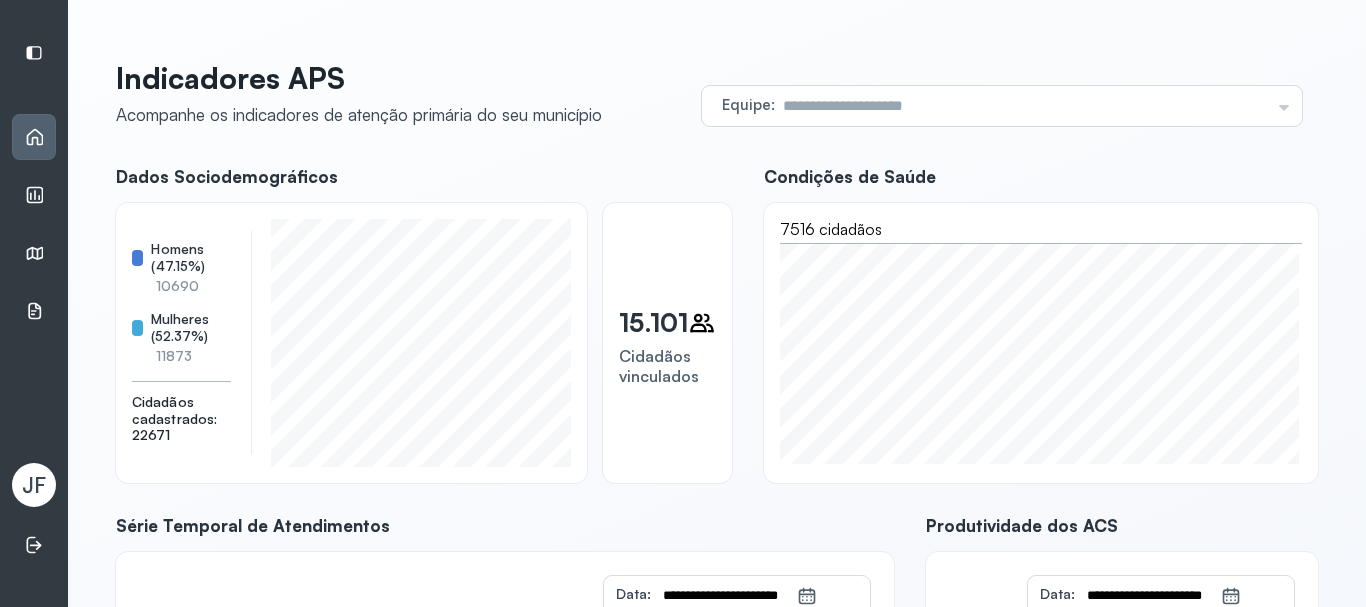click 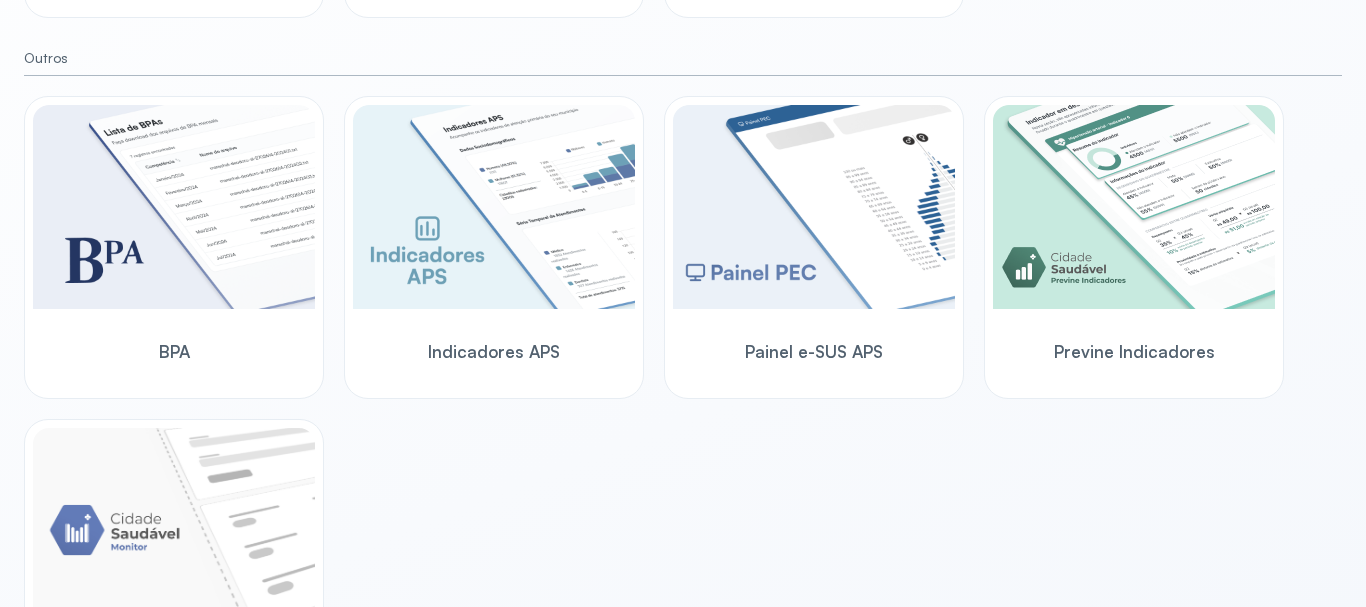 scroll, scrollTop: 687, scrollLeft: 0, axis: vertical 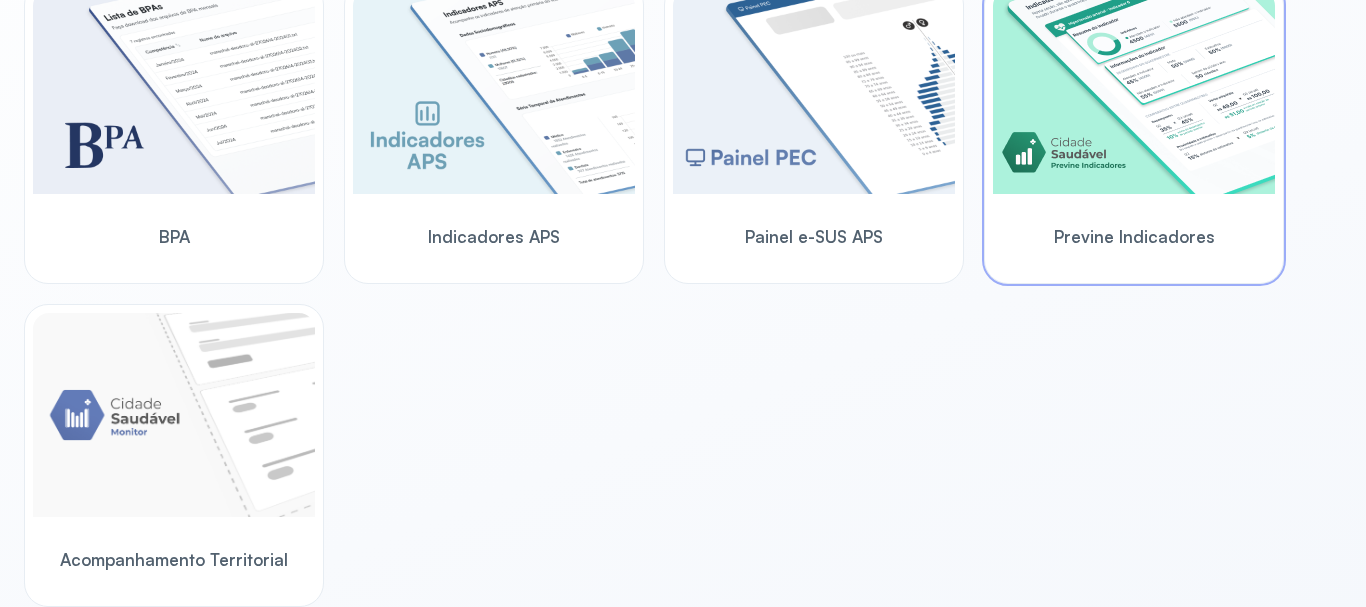 click at bounding box center (1134, 92) 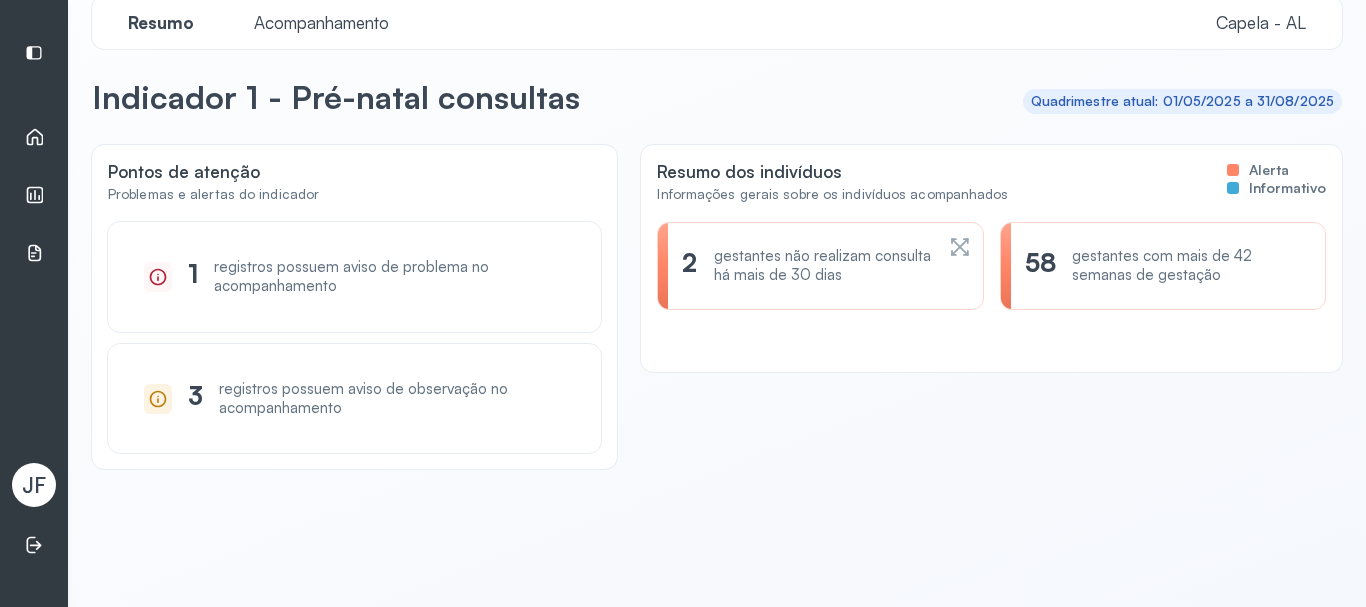 scroll, scrollTop: 0, scrollLeft: 0, axis: both 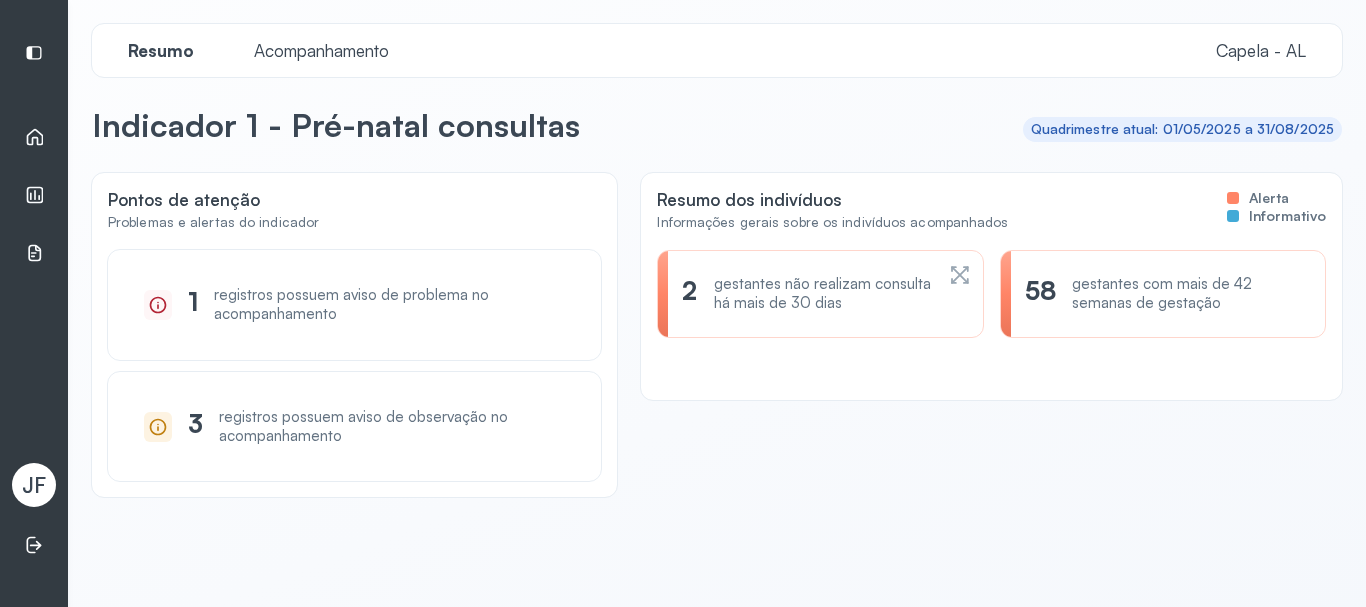 click on "Acompanhamento" at bounding box center (321, 50) 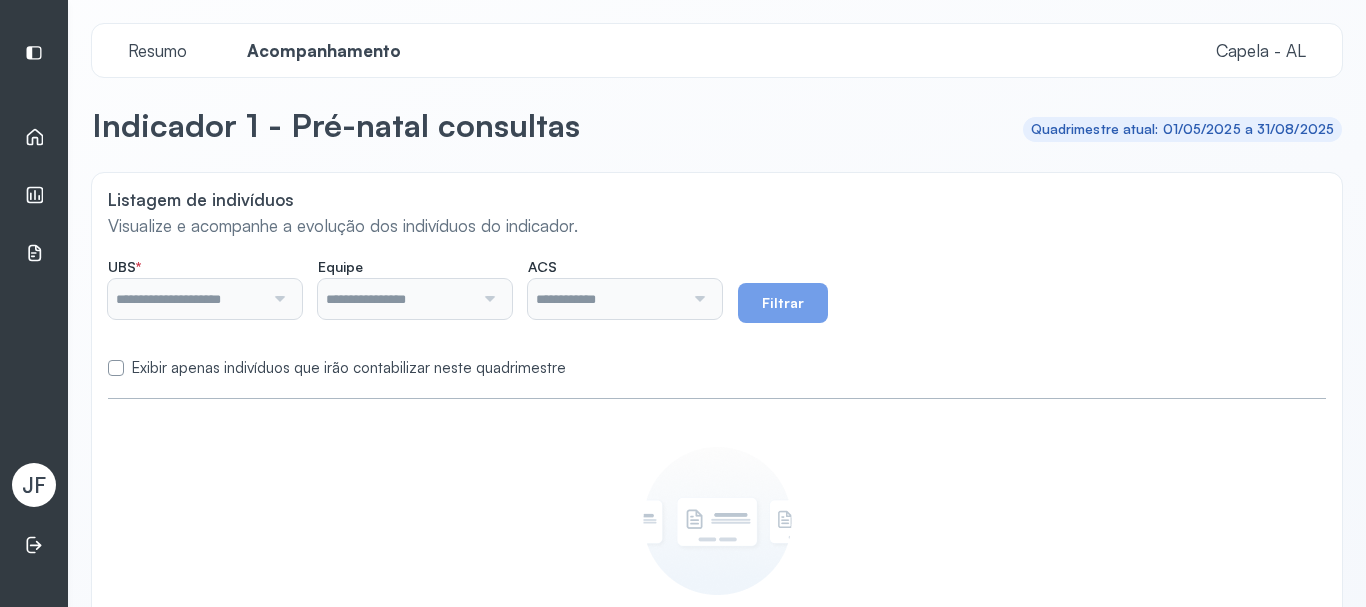 type on "*******" 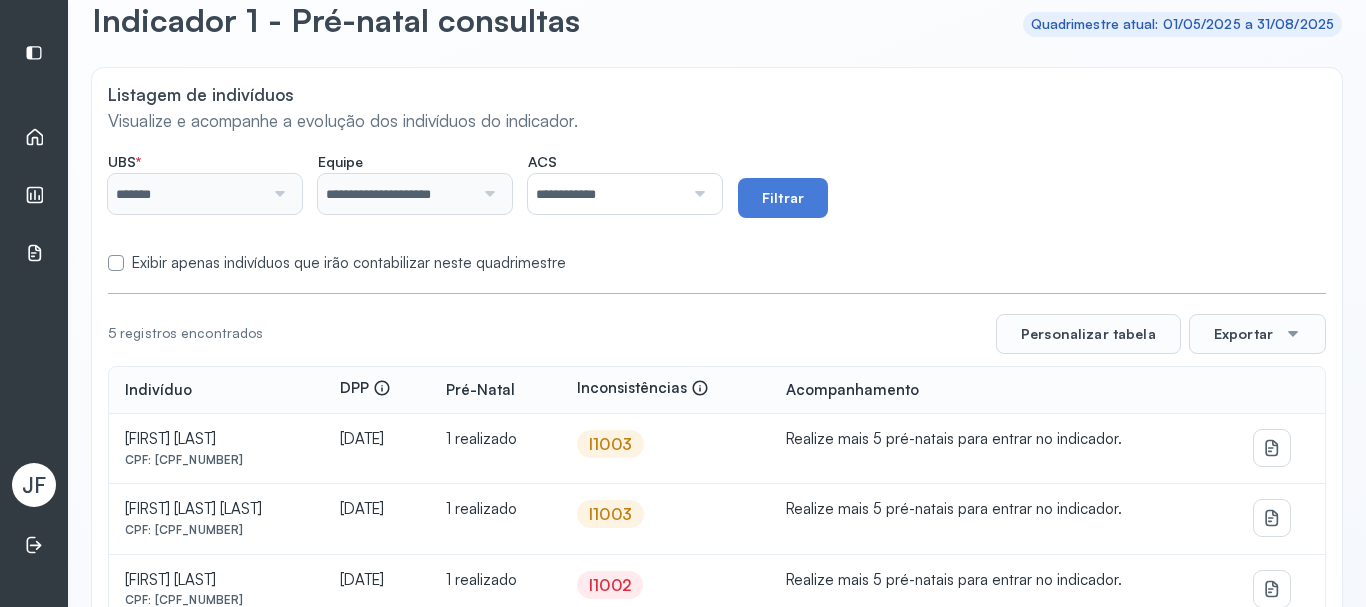 scroll, scrollTop: 102, scrollLeft: 0, axis: vertical 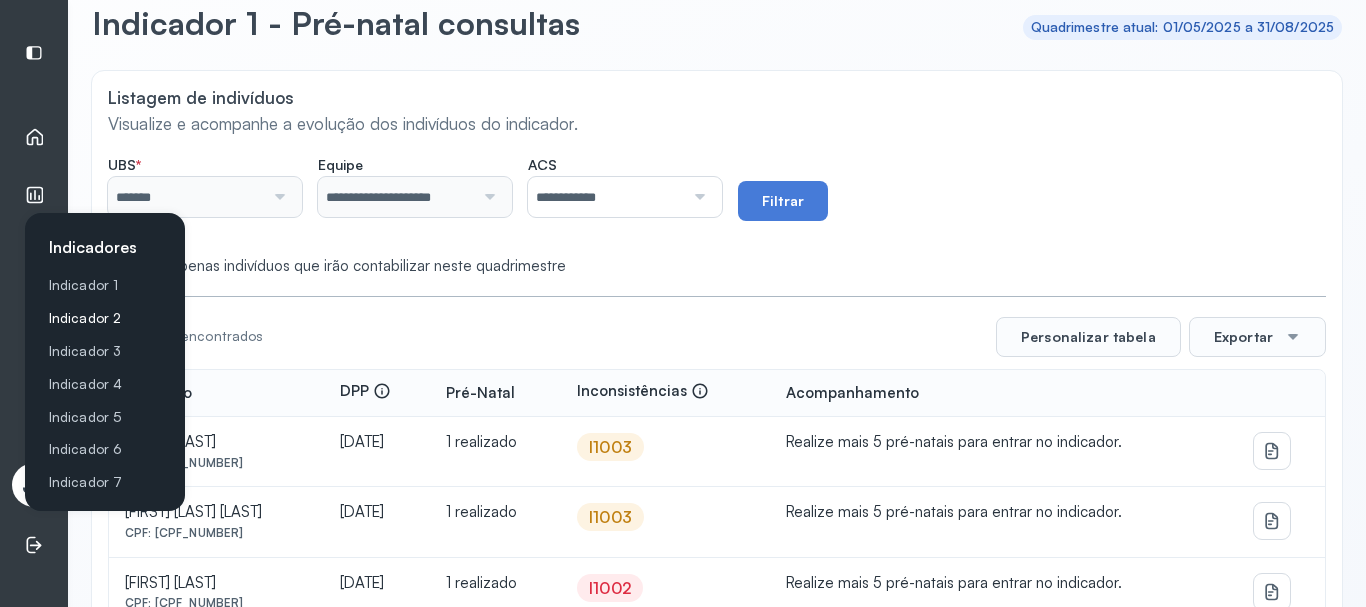 click on "Indicador 2" at bounding box center [109, 318] 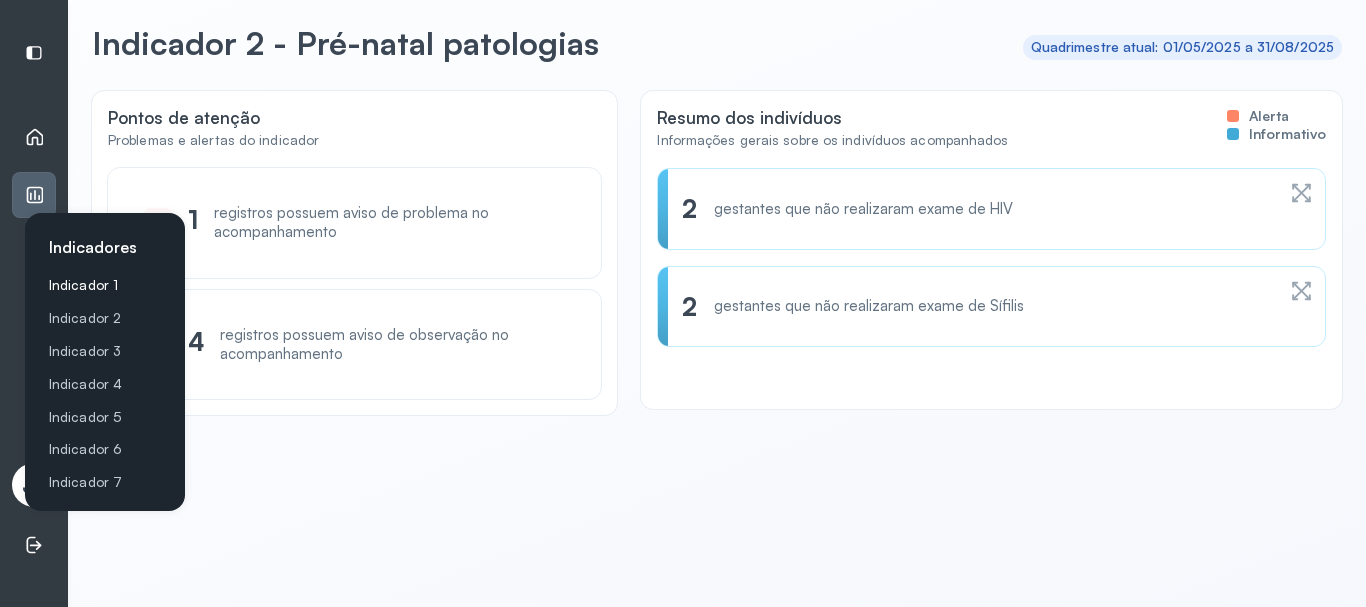 click on "Indicador 1" at bounding box center [109, 285] 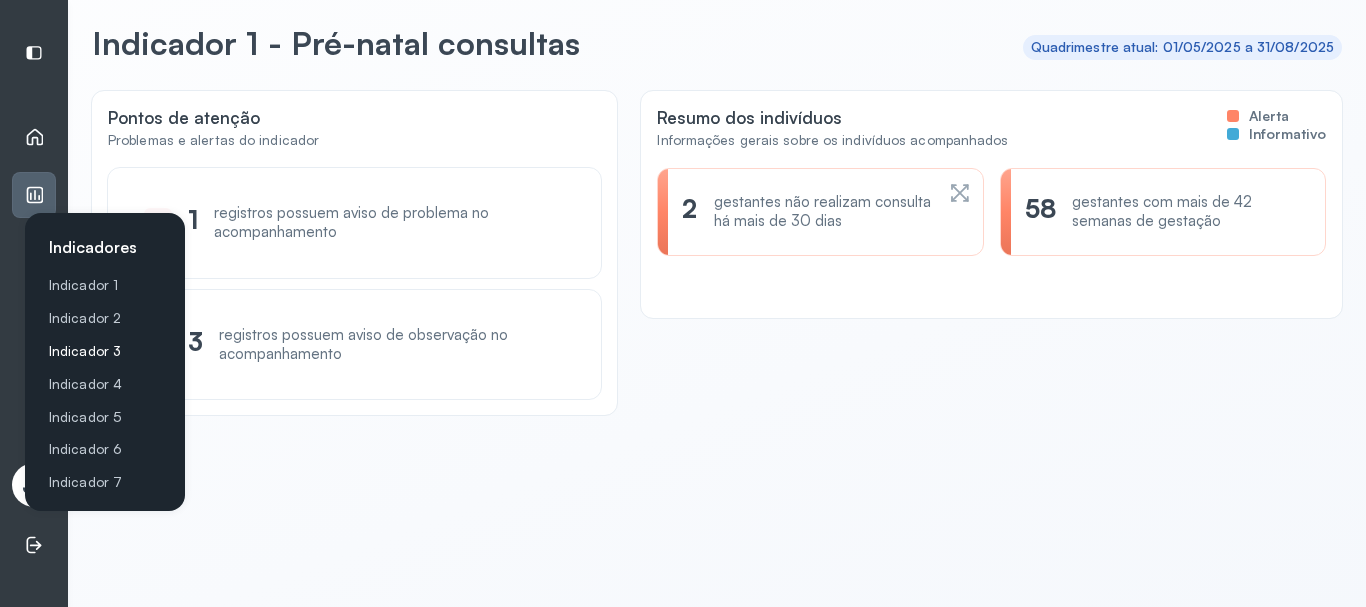 click on "Indicador 3" at bounding box center (109, 351) 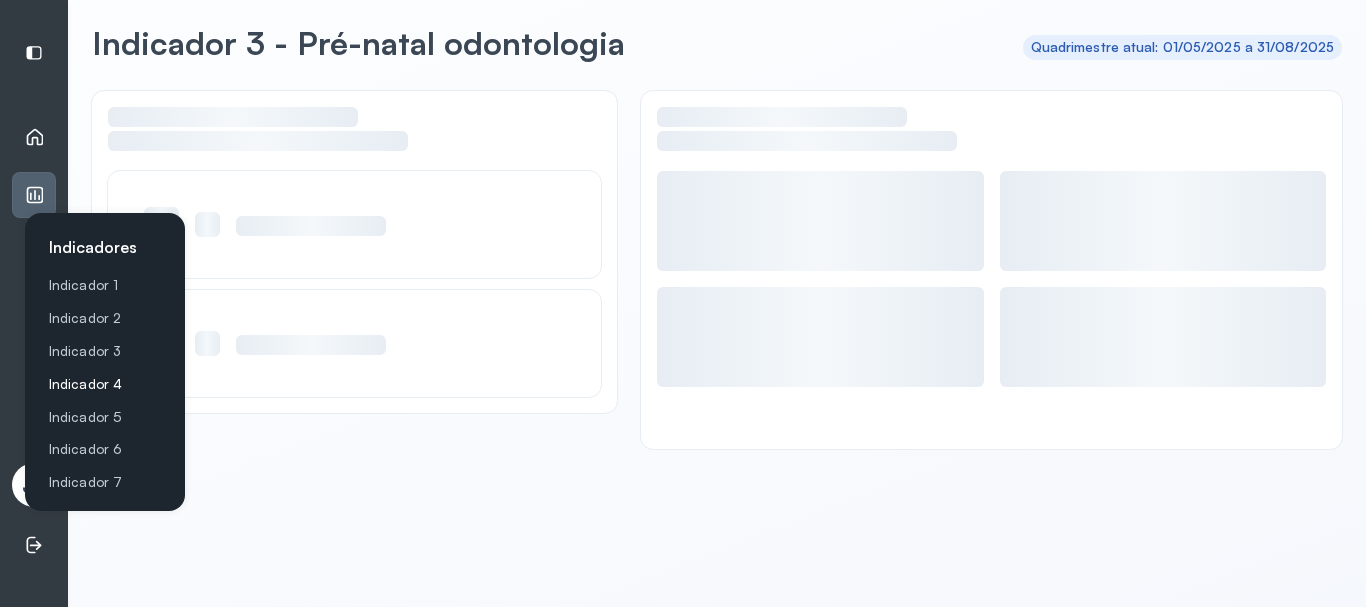 click on "Indicador 4" at bounding box center (109, 384) 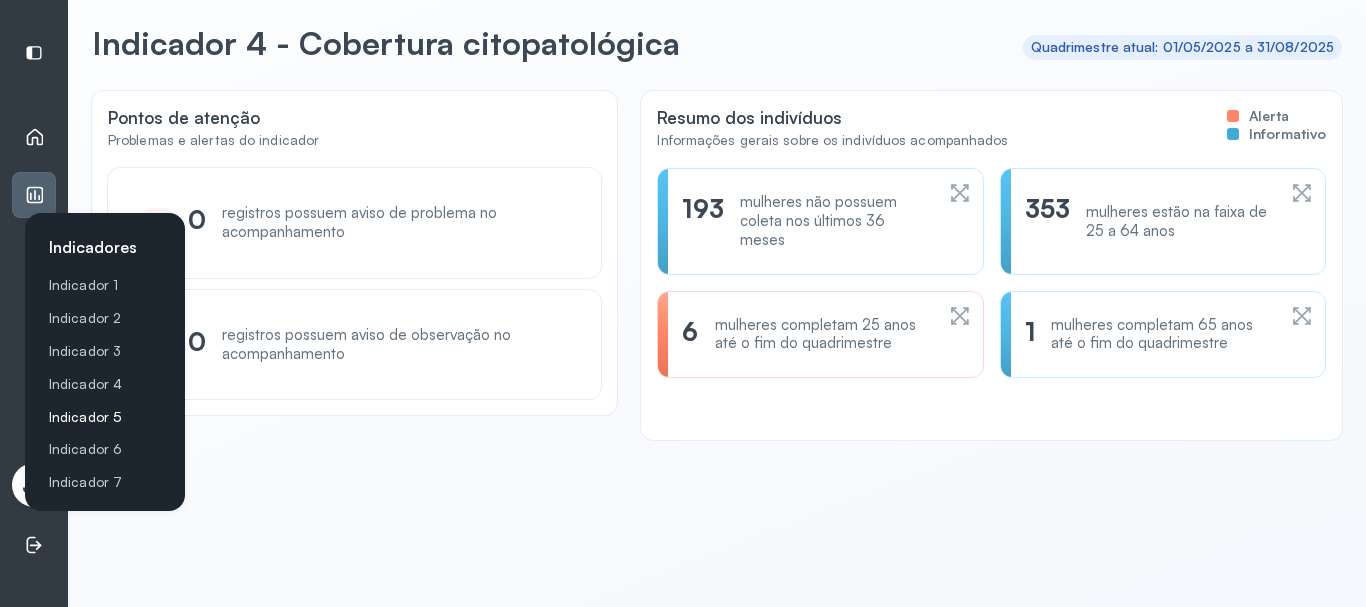 click on "Indicador 5" at bounding box center [109, 417] 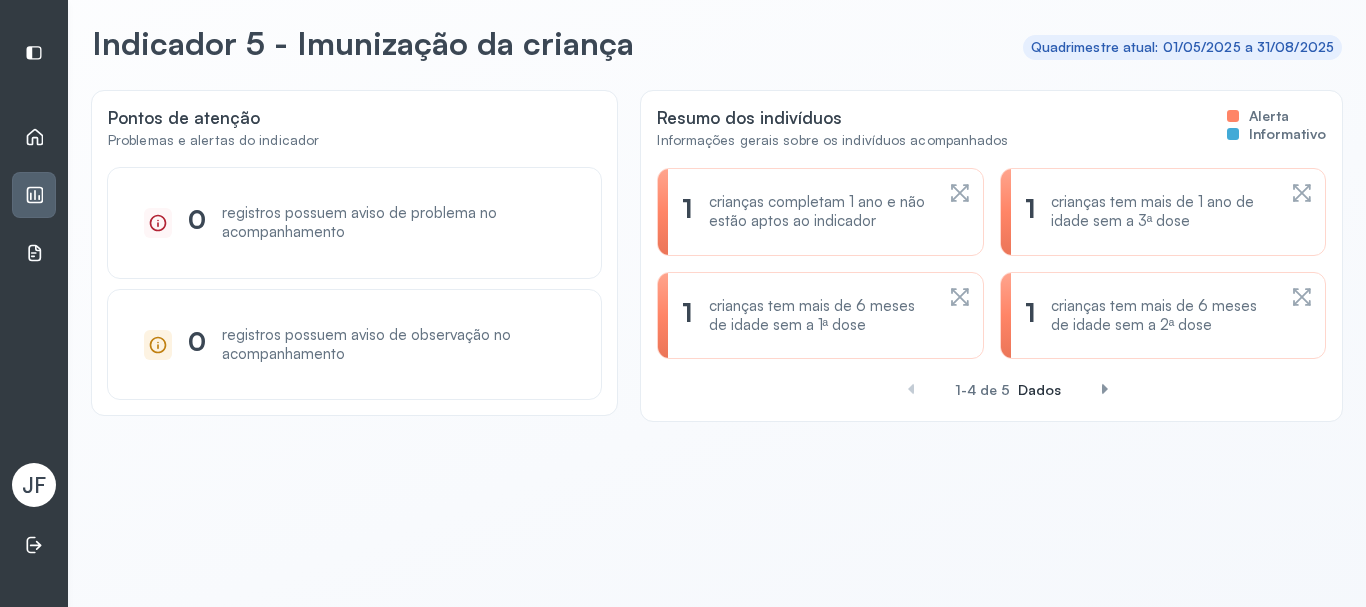 click on "Indicadores" at bounding box center [34, 195] 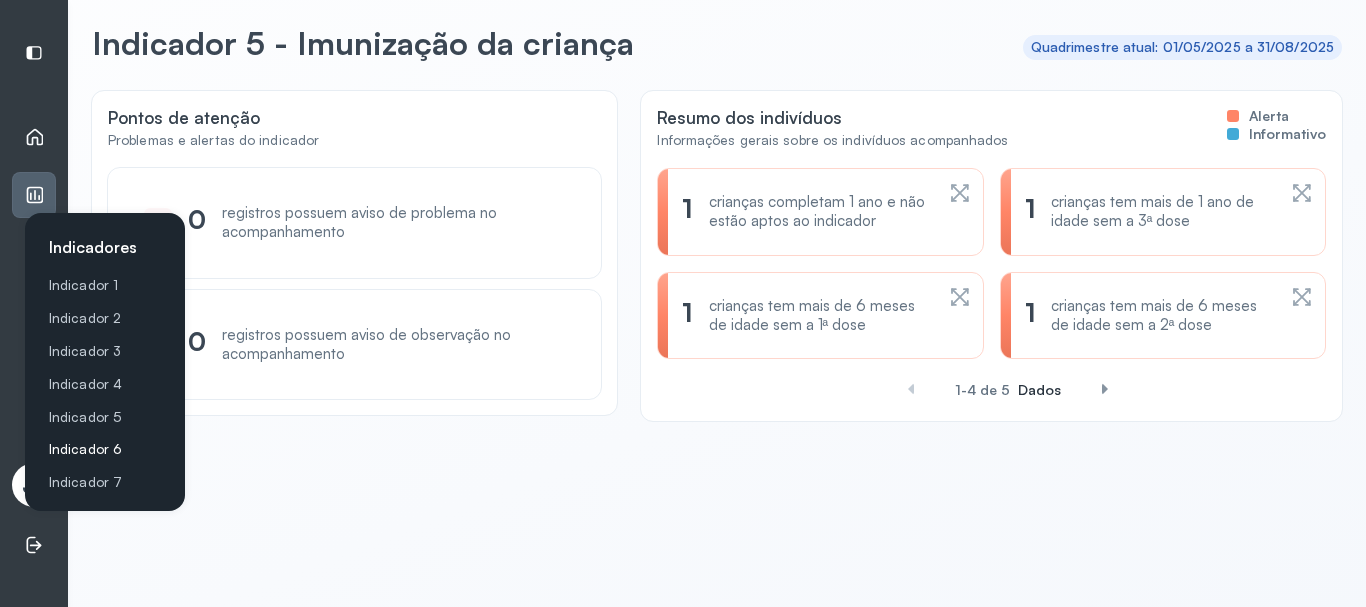 click on "Indicador 6" at bounding box center (109, 449) 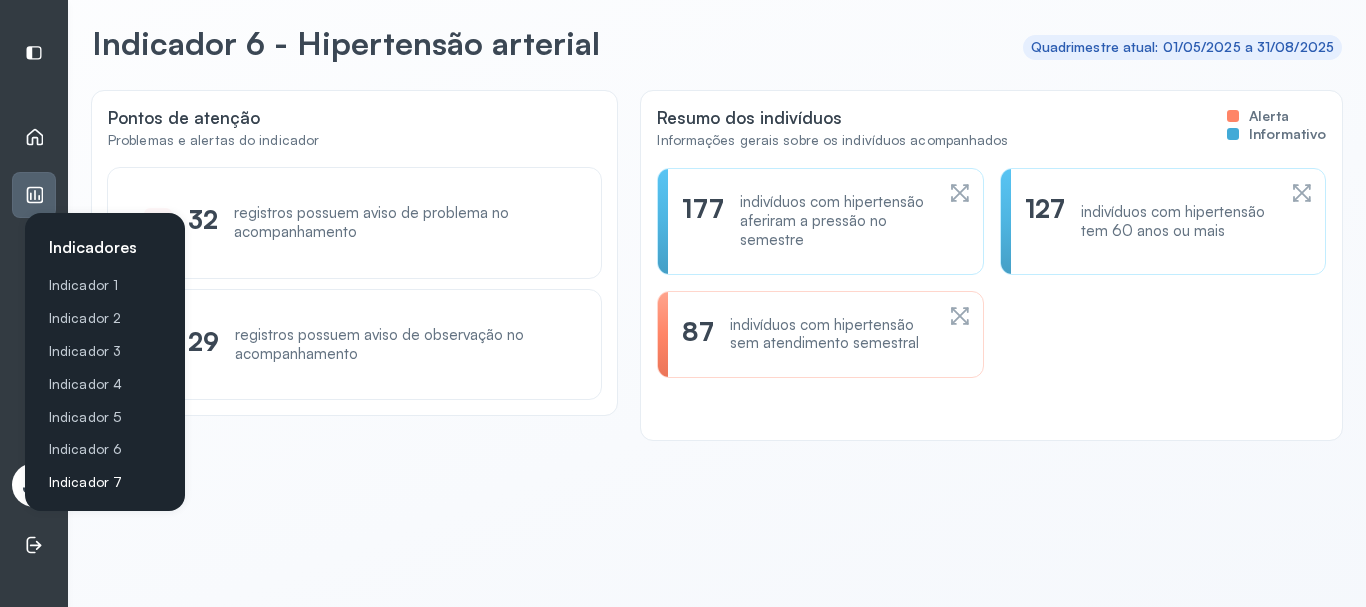 click on "Indicador 7" at bounding box center (109, 482) 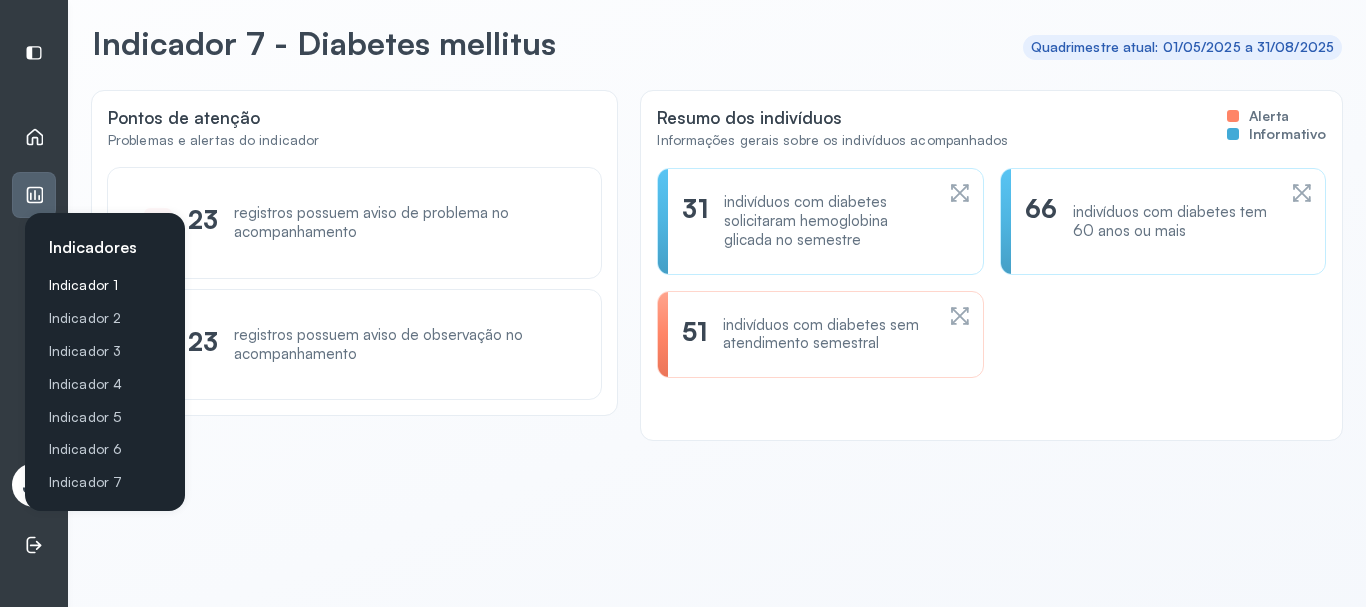 click on "Indicador 1" at bounding box center [109, 285] 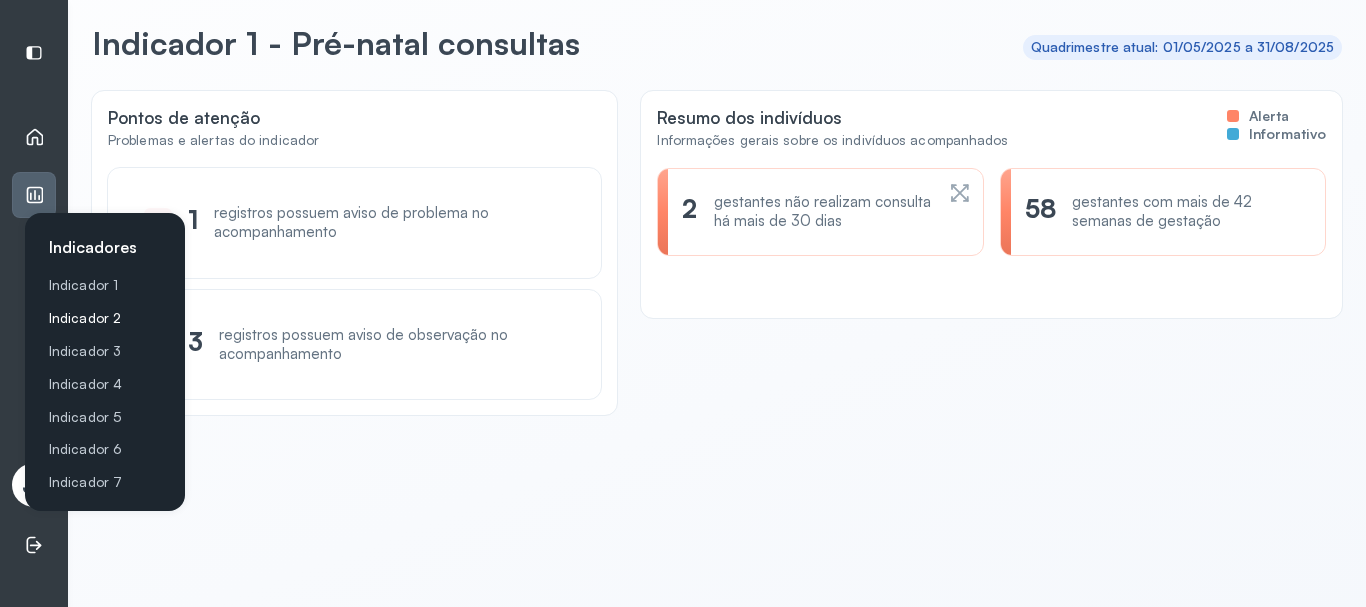 click on "Indicador 2" at bounding box center [109, 318] 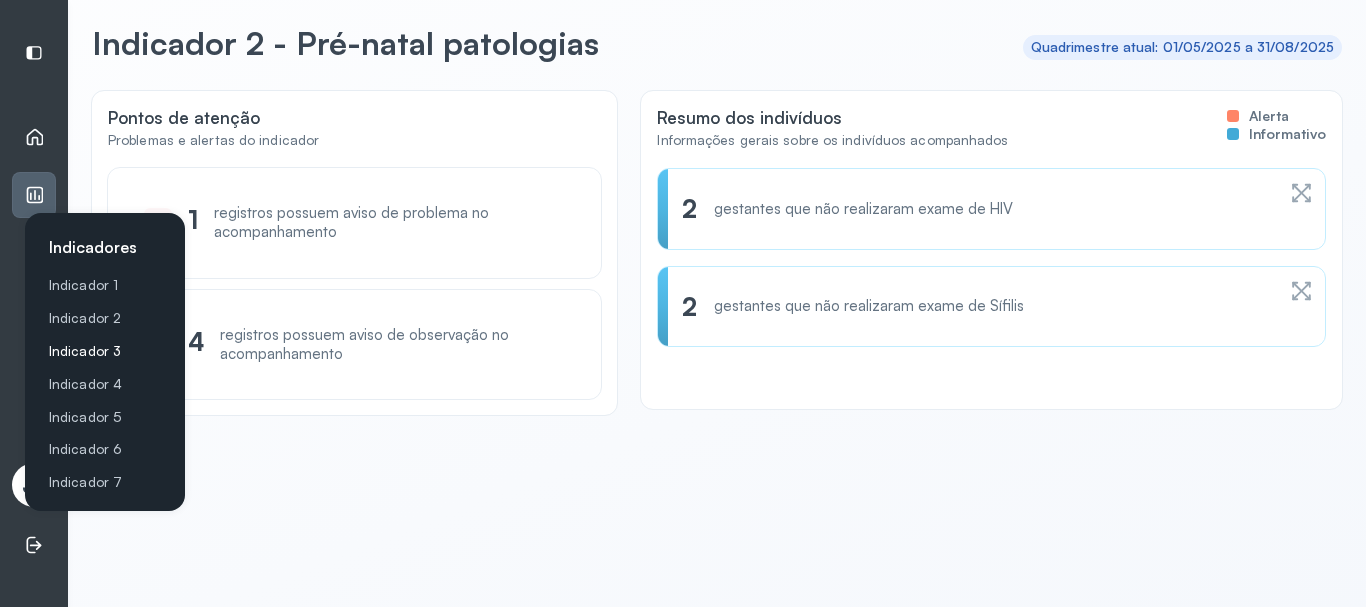 click on "Indicador 3" at bounding box center (109, 351) 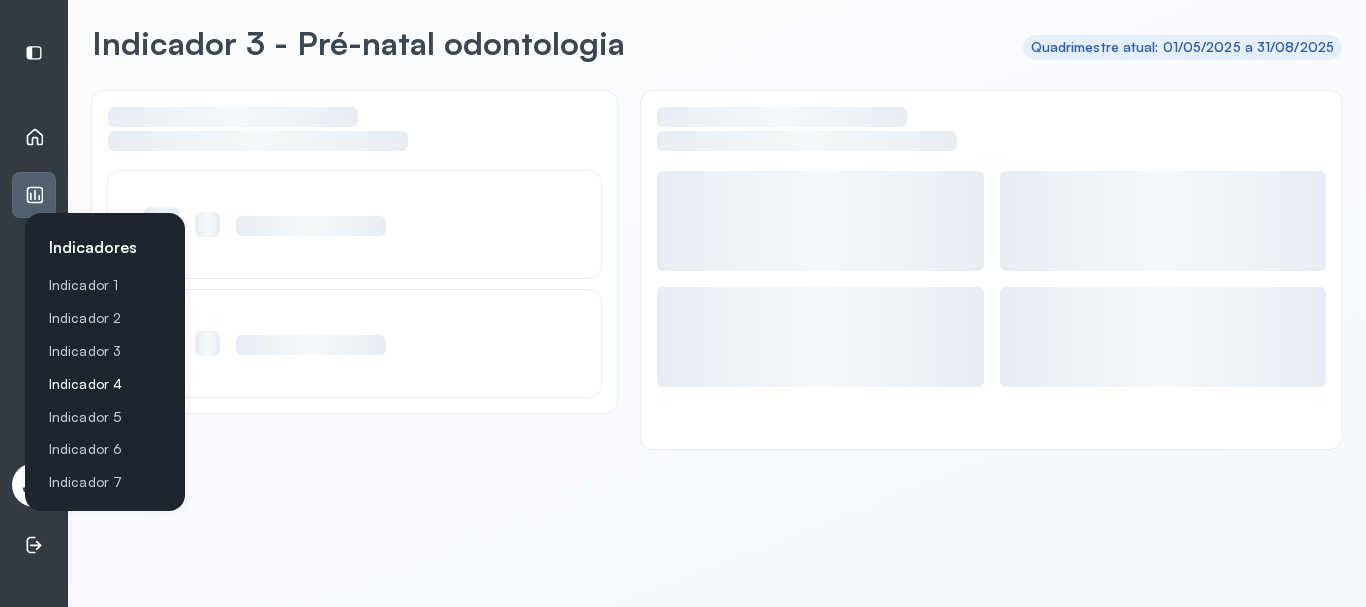 click on "Indicador 4" at bounding box center [109, 384] 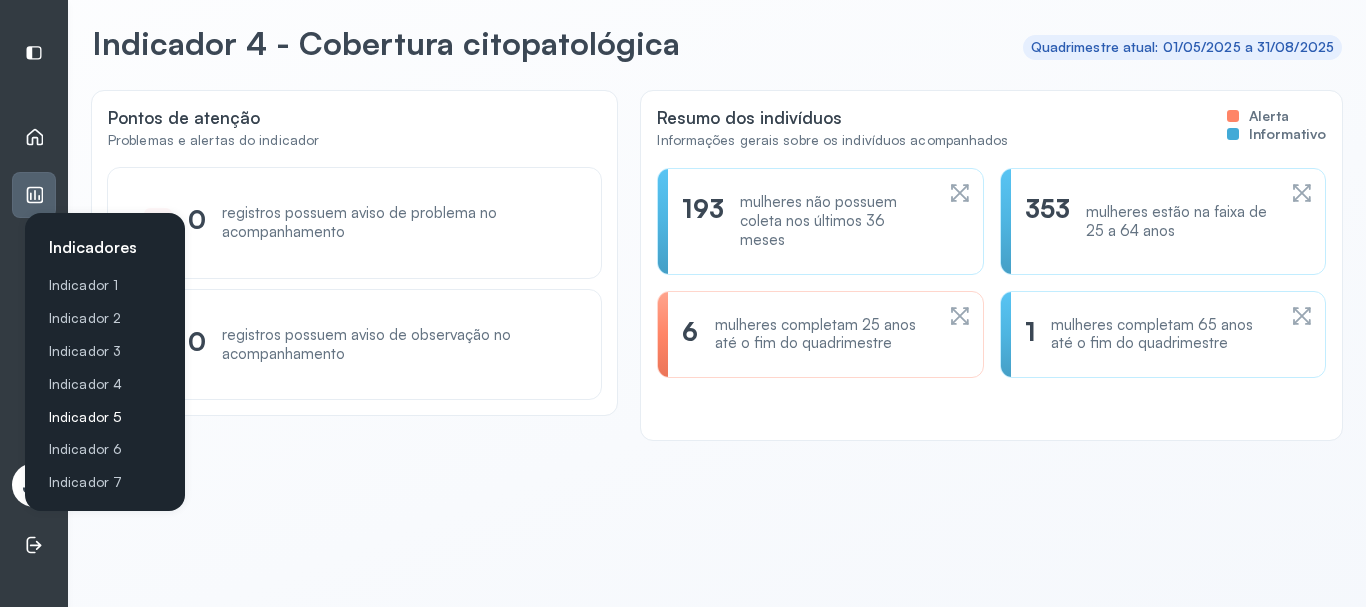 click on "Indicador 5" at bounding box center [109, 417] 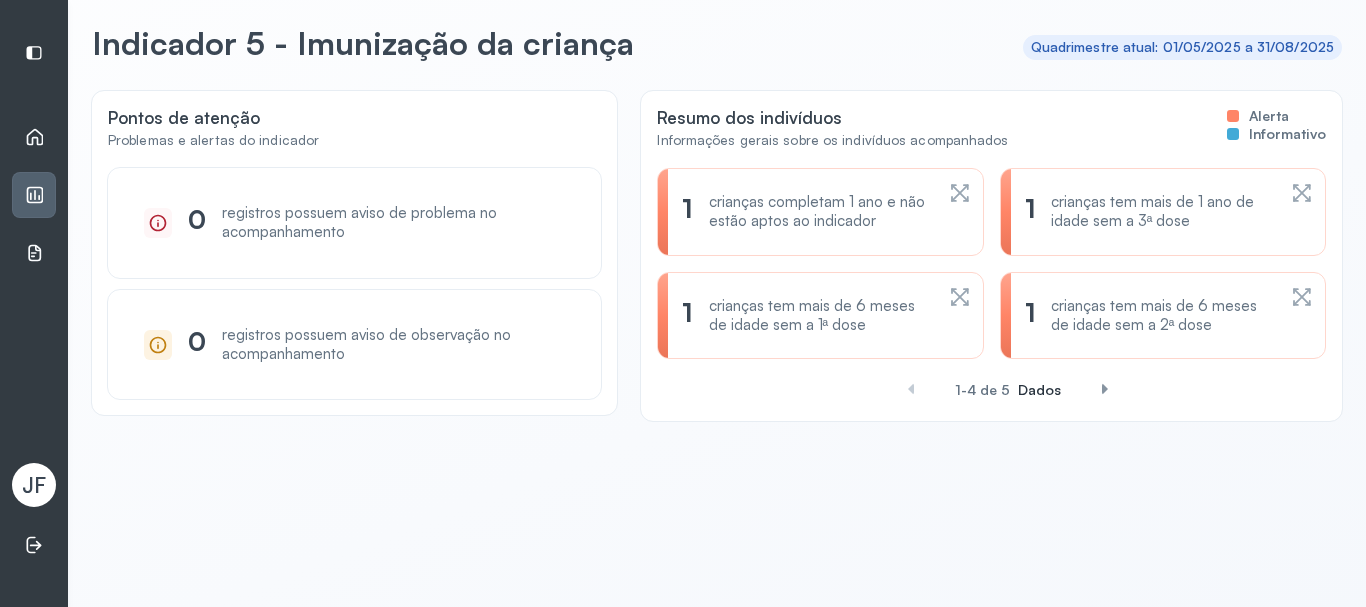 click at bounding box center [1105, 389] 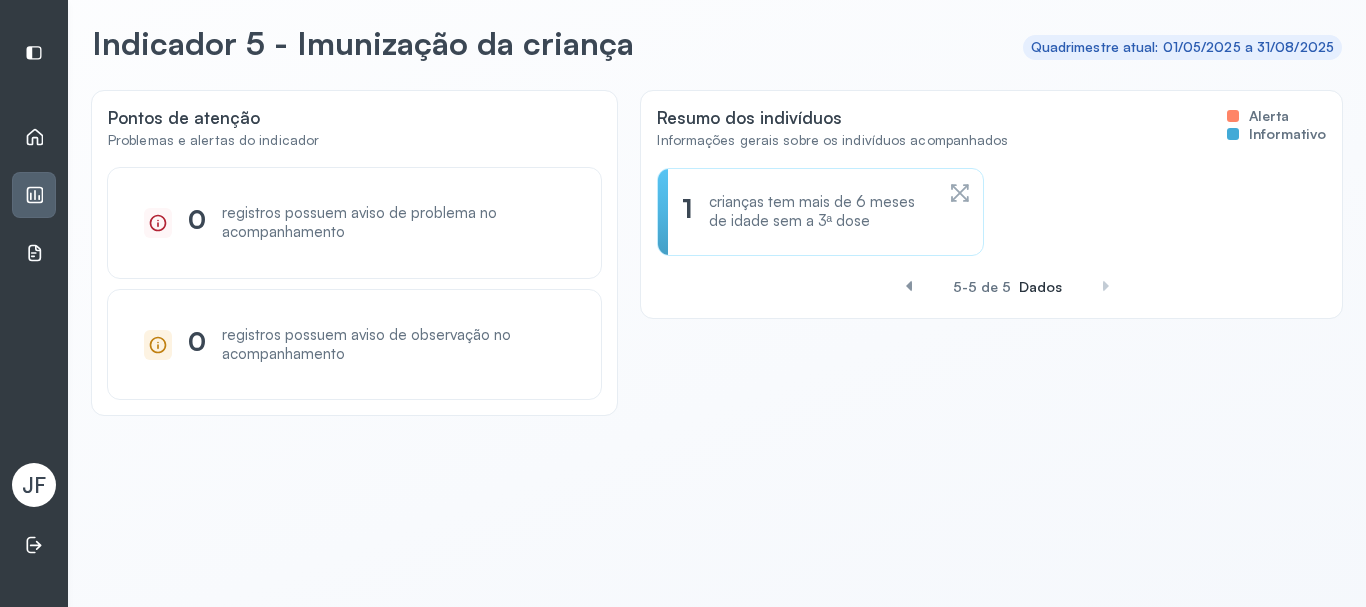click at bounding box center [909, 286] 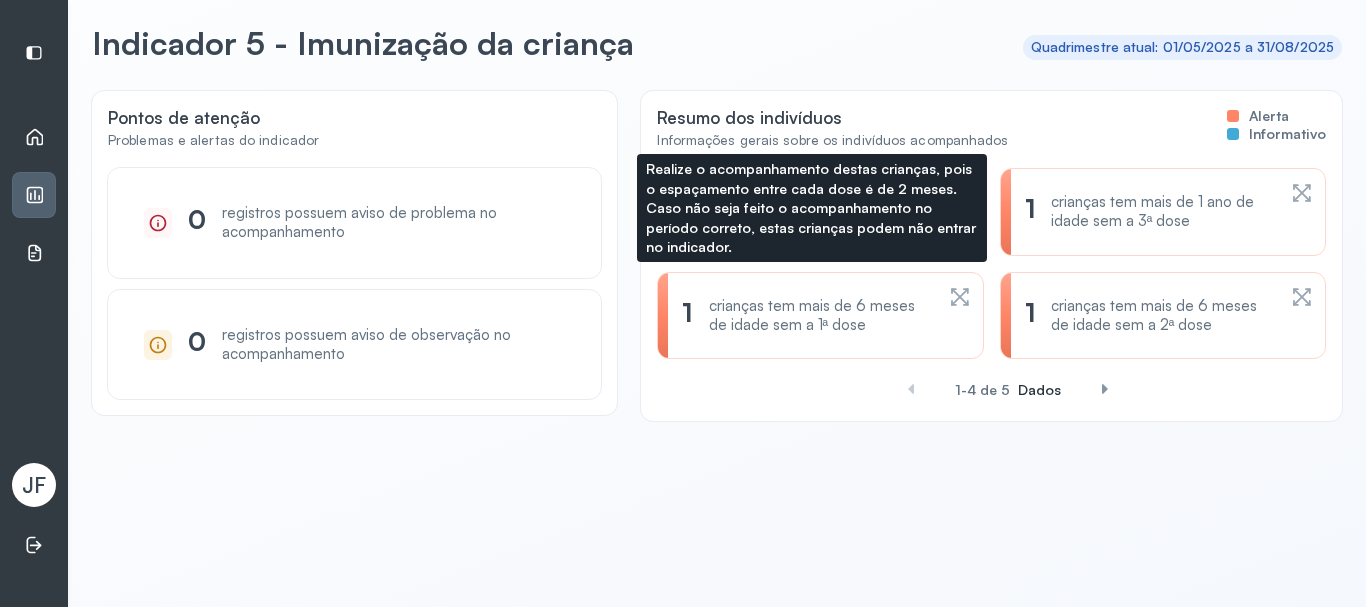 click on "crianças tem mais de 6 meses de idade sem a 1ª dose" at bounding box center [821, 316] 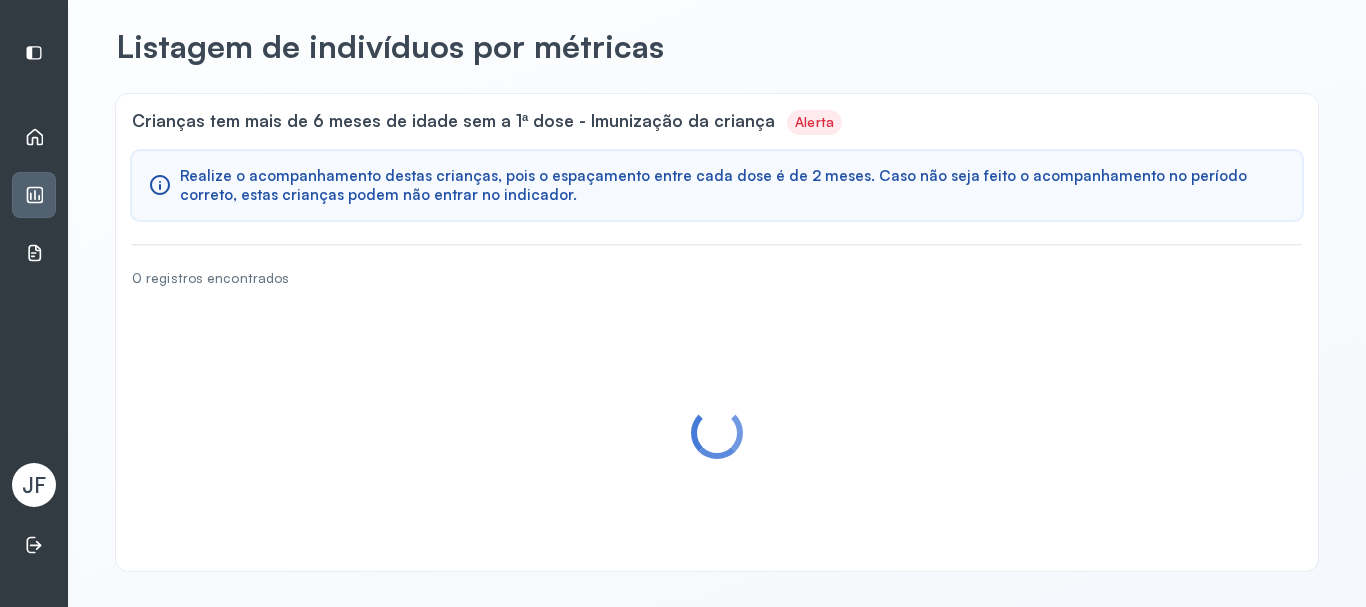 scroll, scrollTop: 38, scrollLeft: 0, axis: vertical 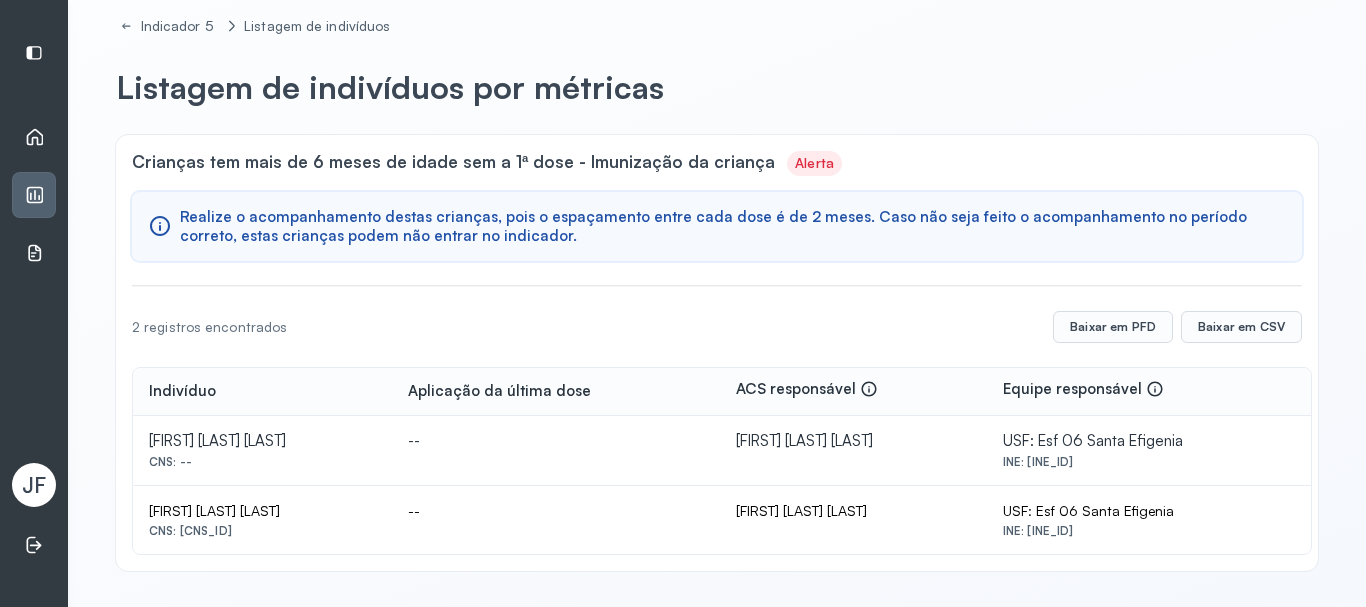 click on "Alerta" at bounding box center (814, 163) 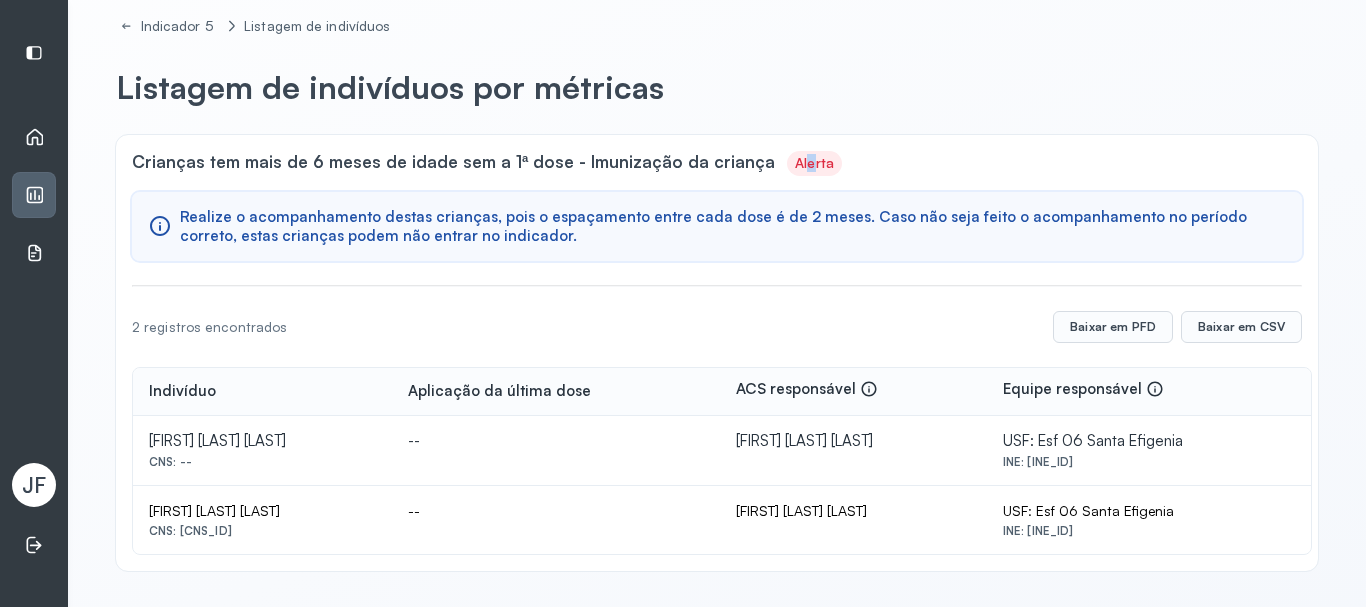 click on "Alerta" at bounding box center [814, 163] 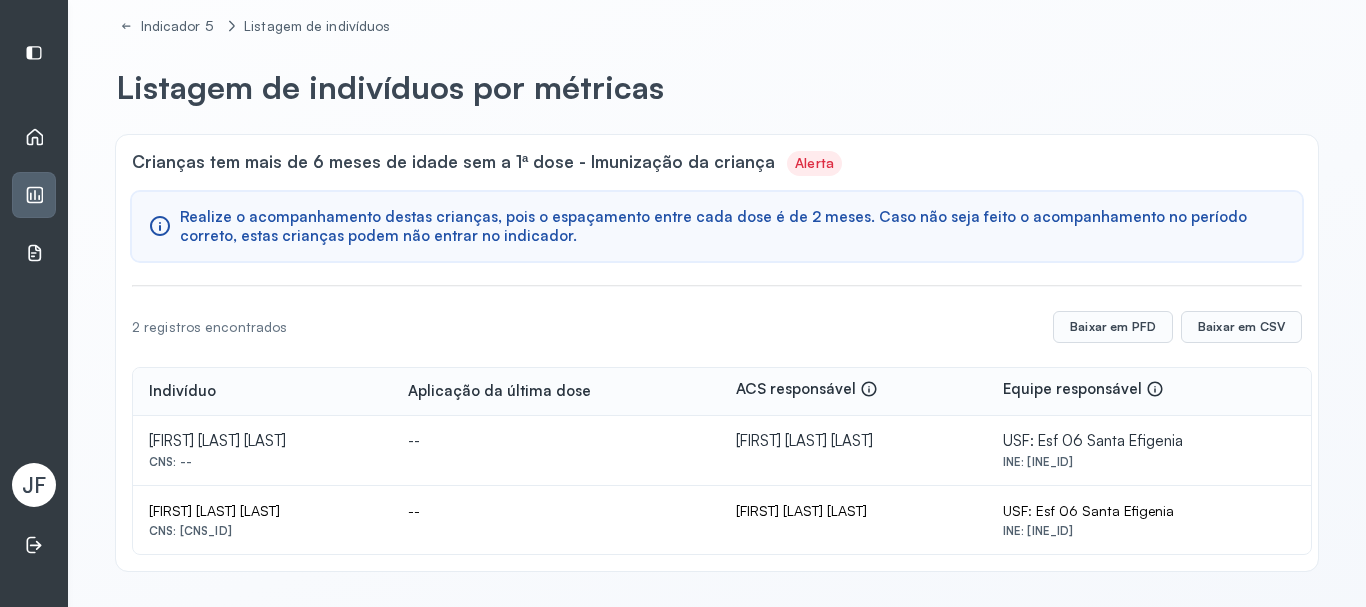 drag, startPoint x: 758, startPoint y: 116, endPoint x: 710, endPoint y: 116, distance: 48 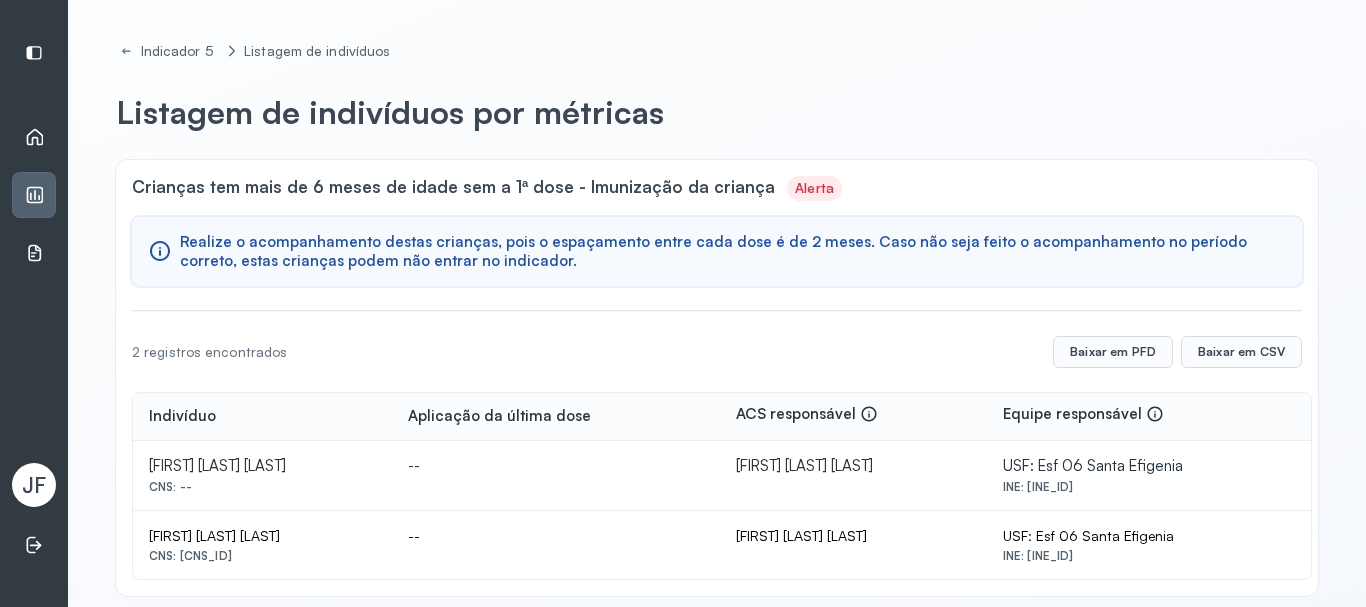 scroll, scrollTop: 0, scrollLeft: 0, axis: both 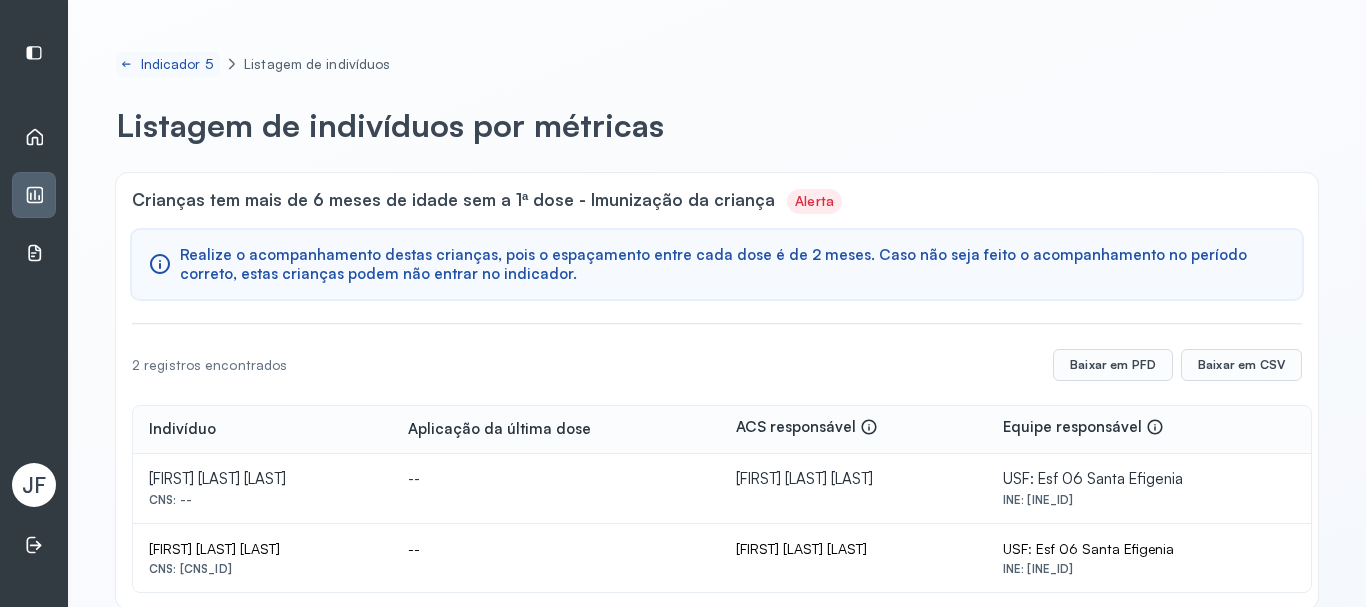 click 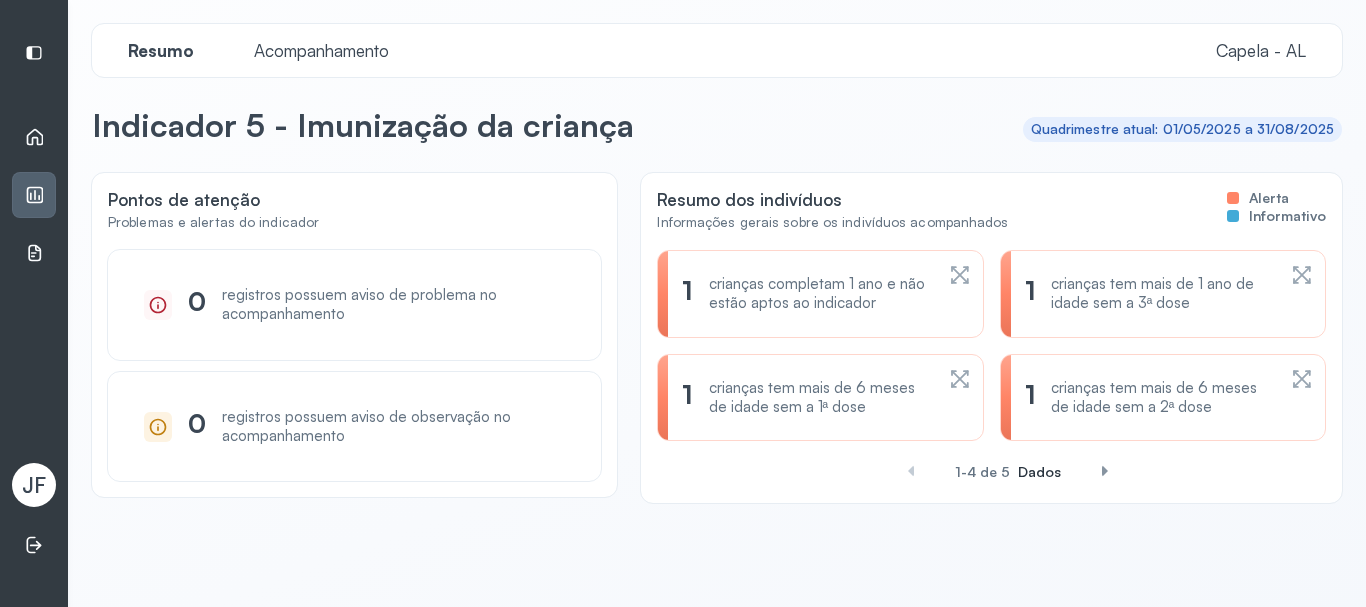click on "crianças tem mais de 6 meses de idade sem a 2ª dose" at bounding box center [1163, 398] 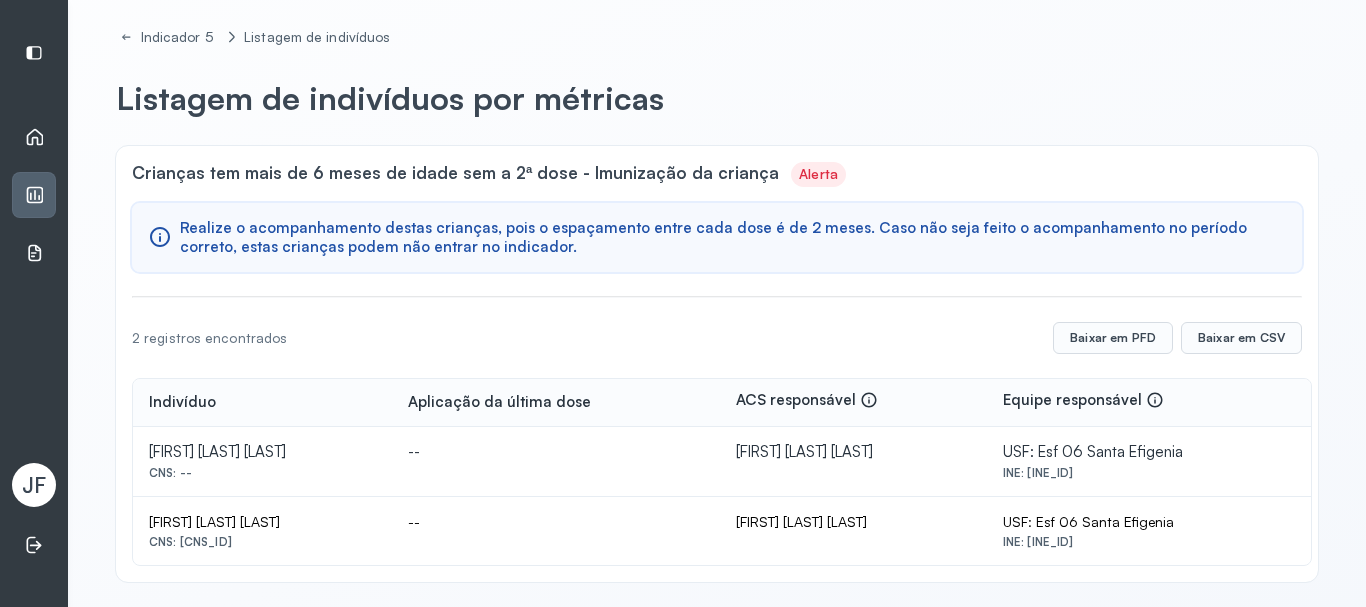scroll, scrollTop: 38, scrollLeft: 0, axis: vertical 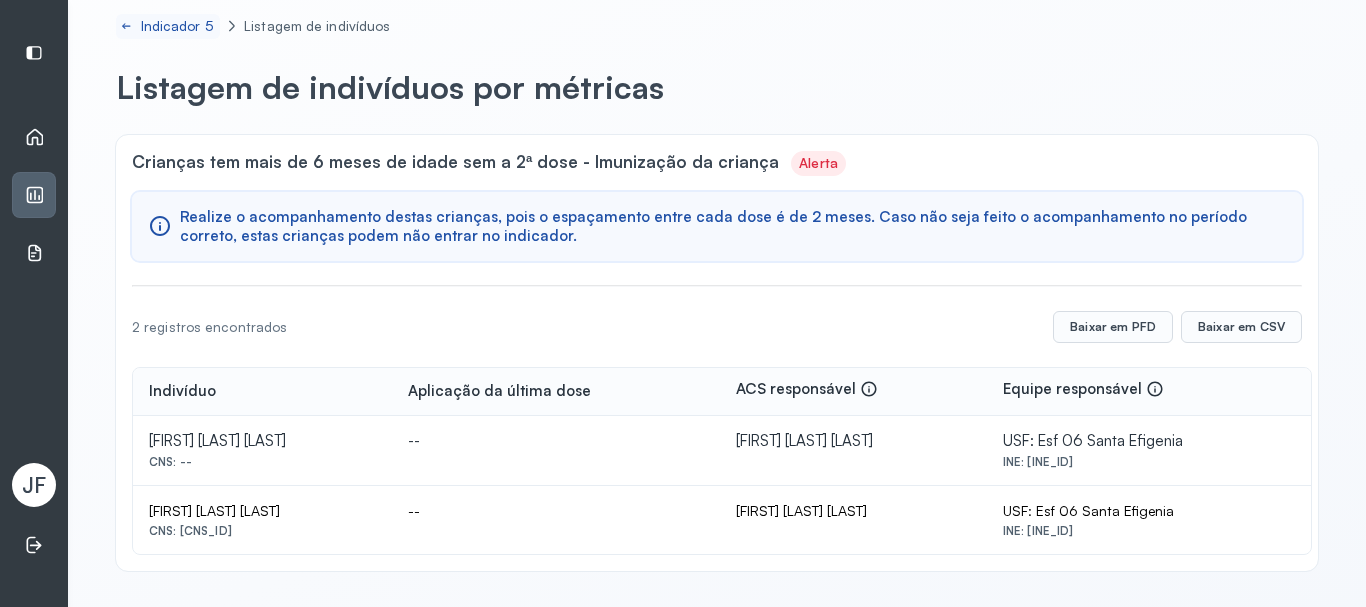 click on "Indicador 5" 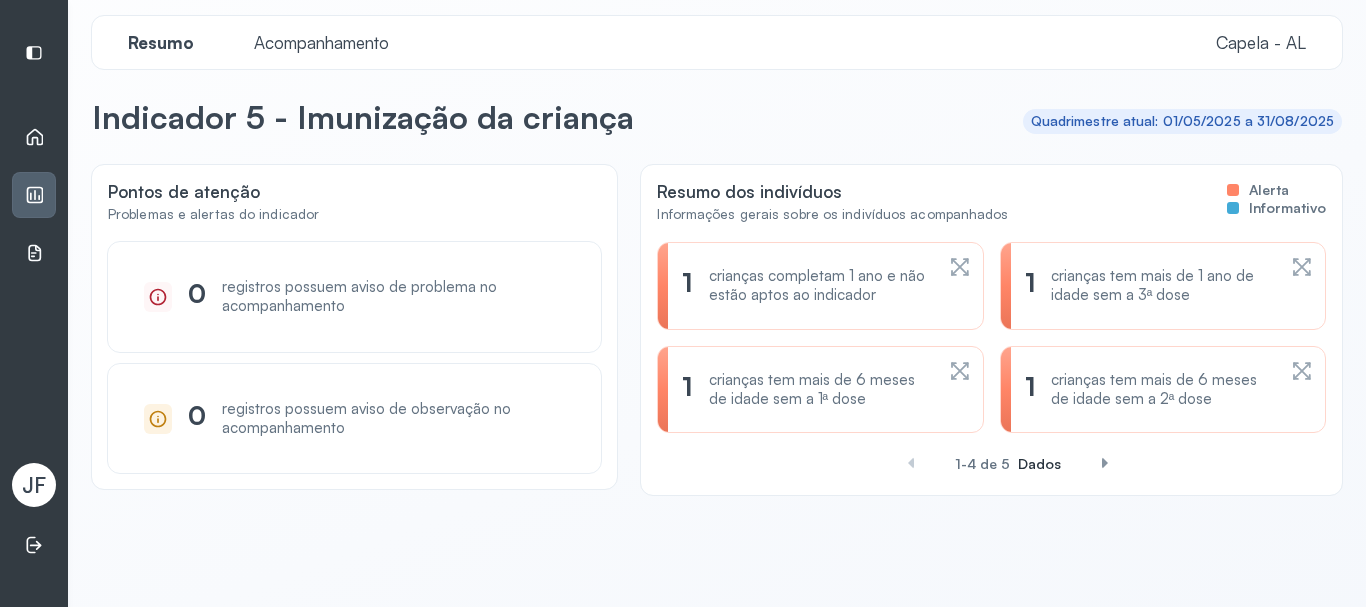 scroll, scrollTop: 0, scrollLeft: 0, axis: both 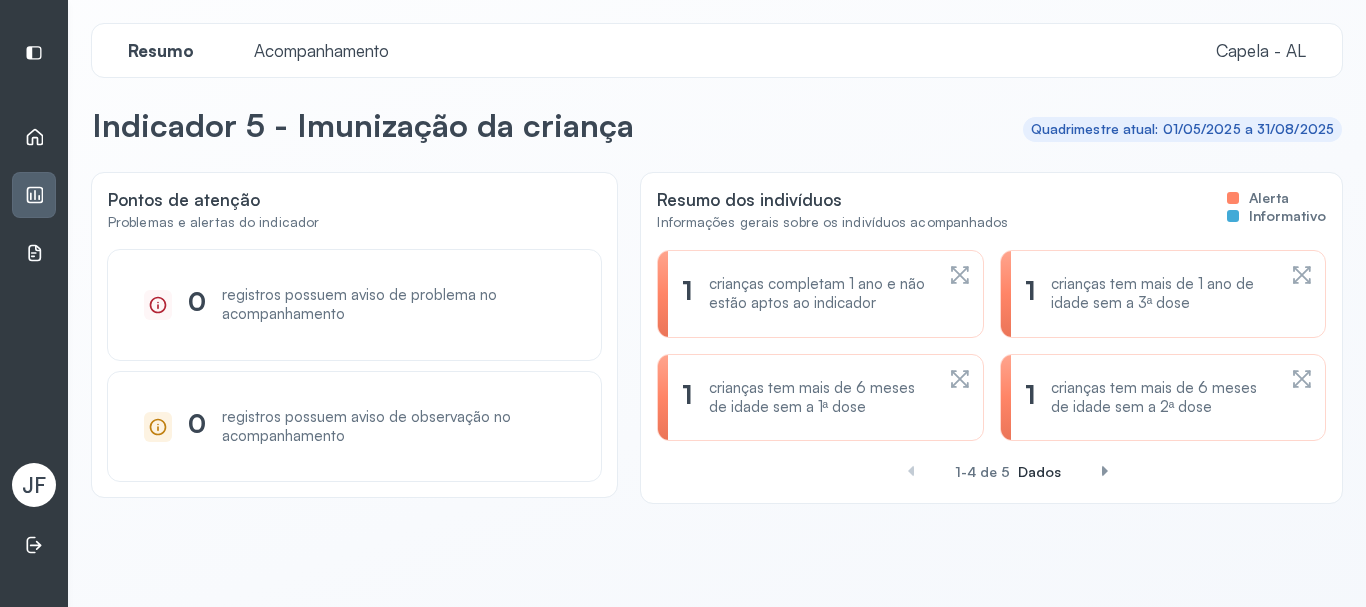 click 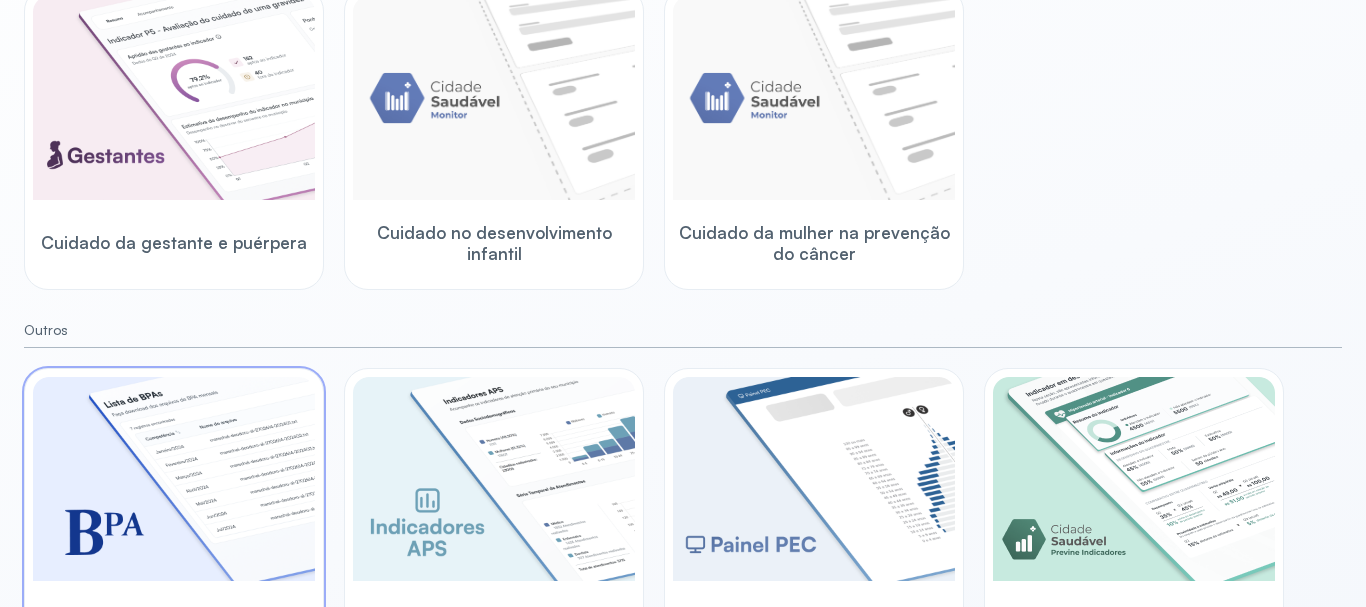 scroll, scrollTop: 687, scrollLeft: 0, axis: vertical 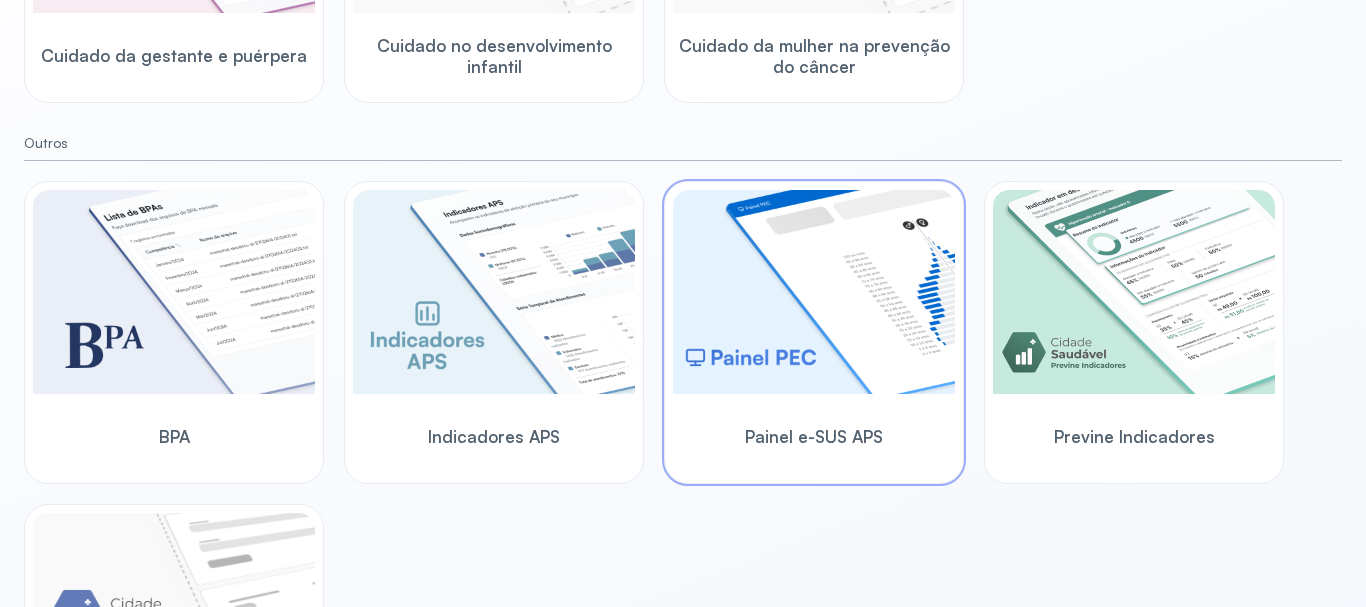 click at bounding box center [814, 292] 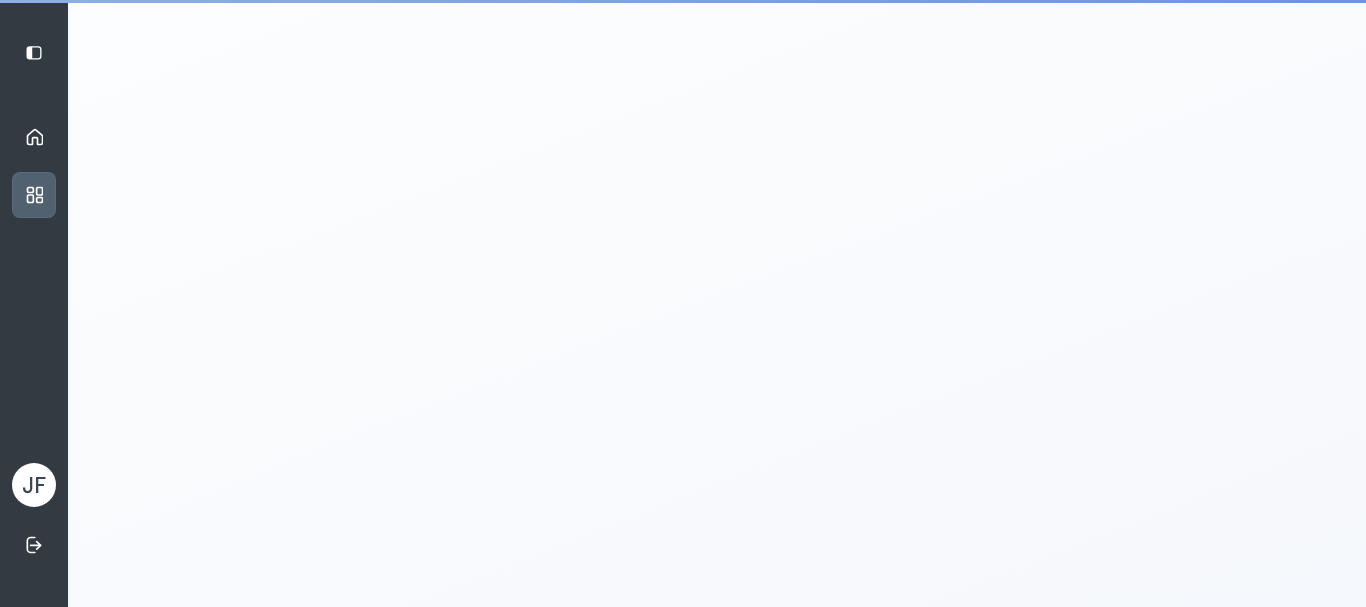 scroll, scrollTop: 4, scrollLeft: 0, axis: vertical 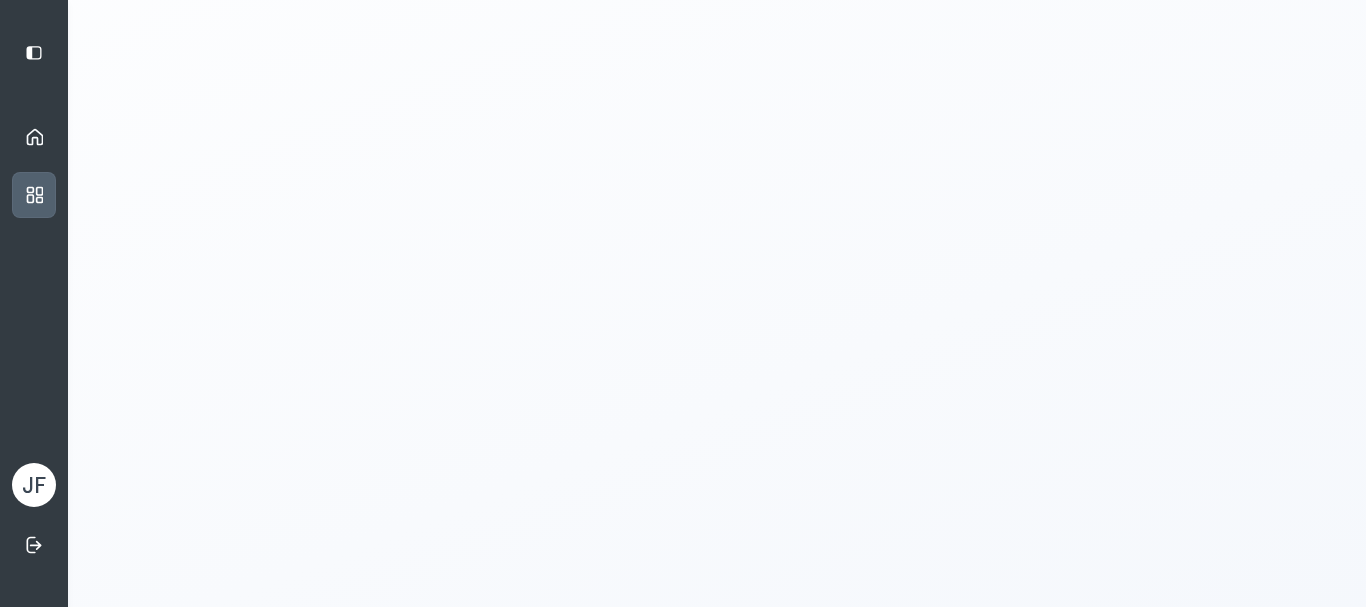 click on "Início" at bounding box center [34, 137] 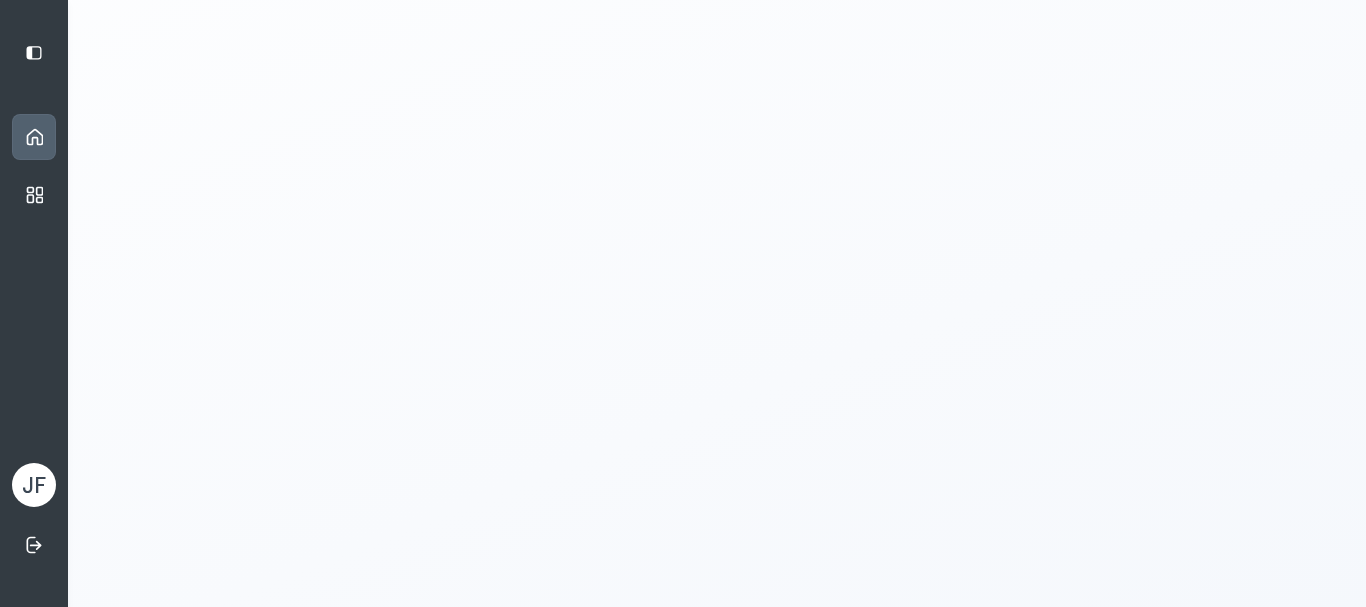 click on "Painel e-SUS APS" at bounding box center [34, 195] 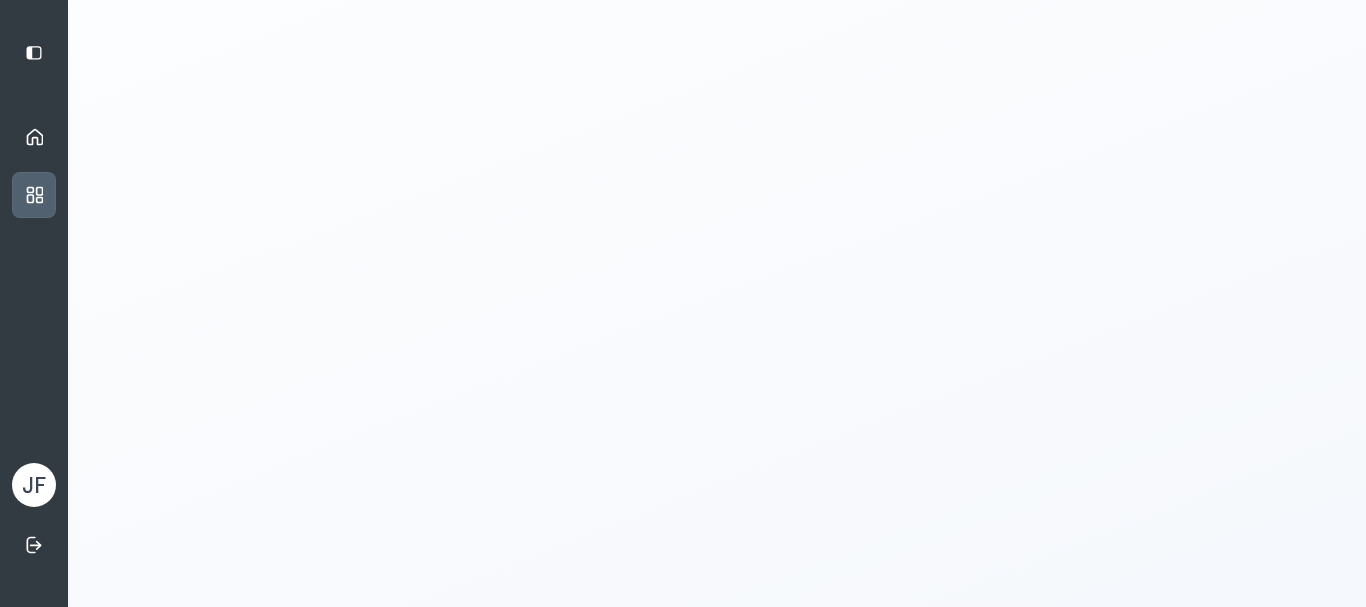 click 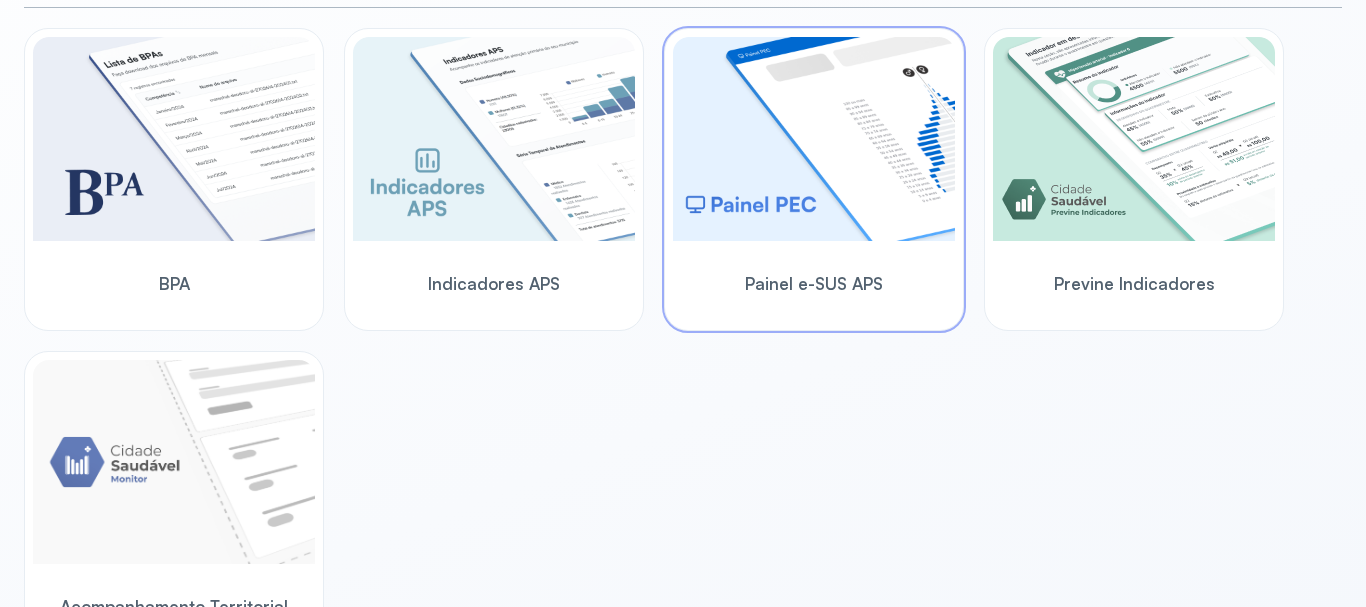 scroll, scrollTop: 687, scrollLeft: 0, axis: vertical 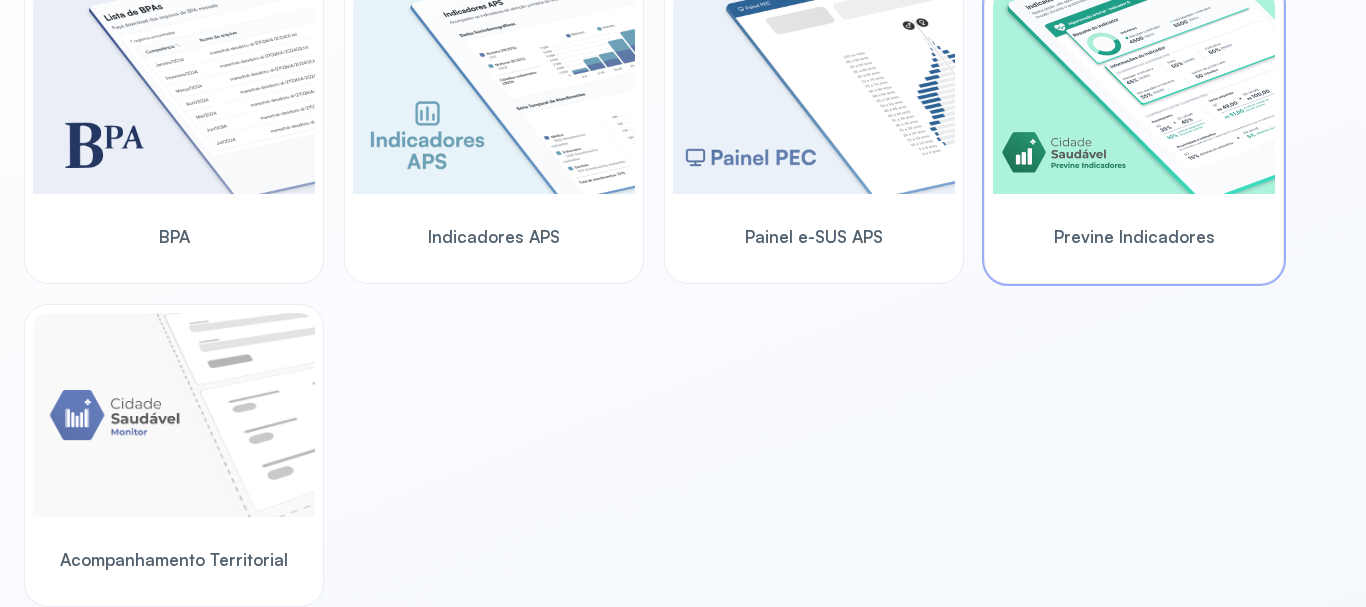 click at bounding box center [1134, 92] 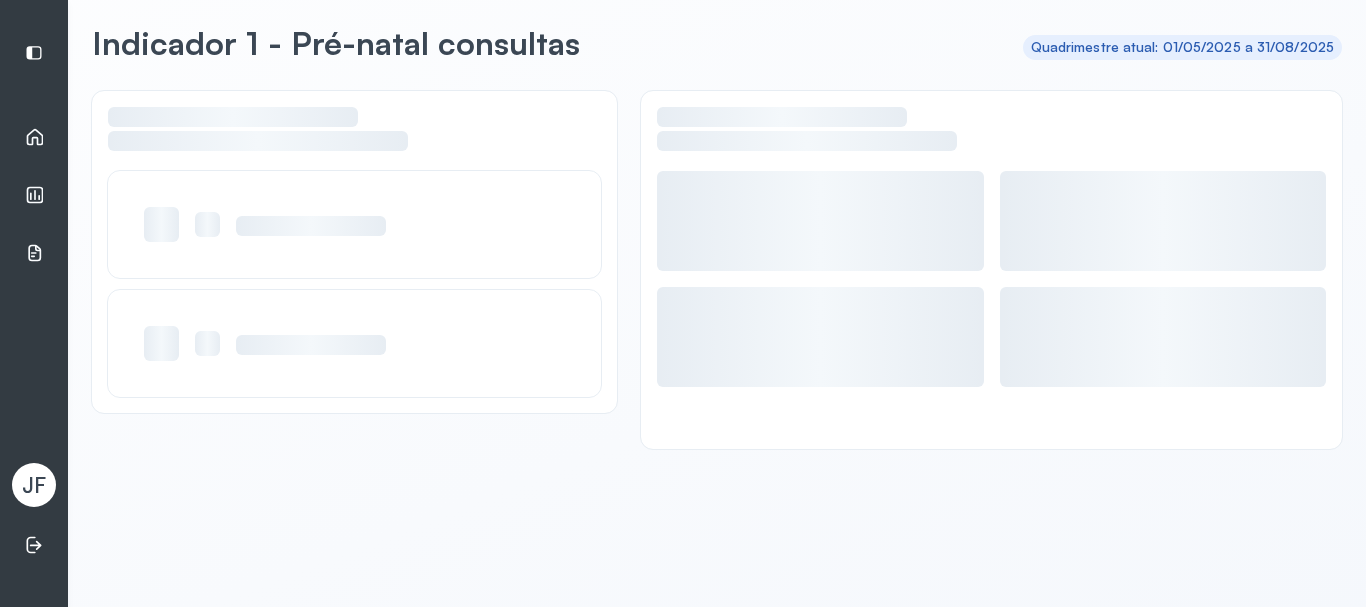 scroll, scrollTop: 82, scrollLeft: 0, axis: vertical 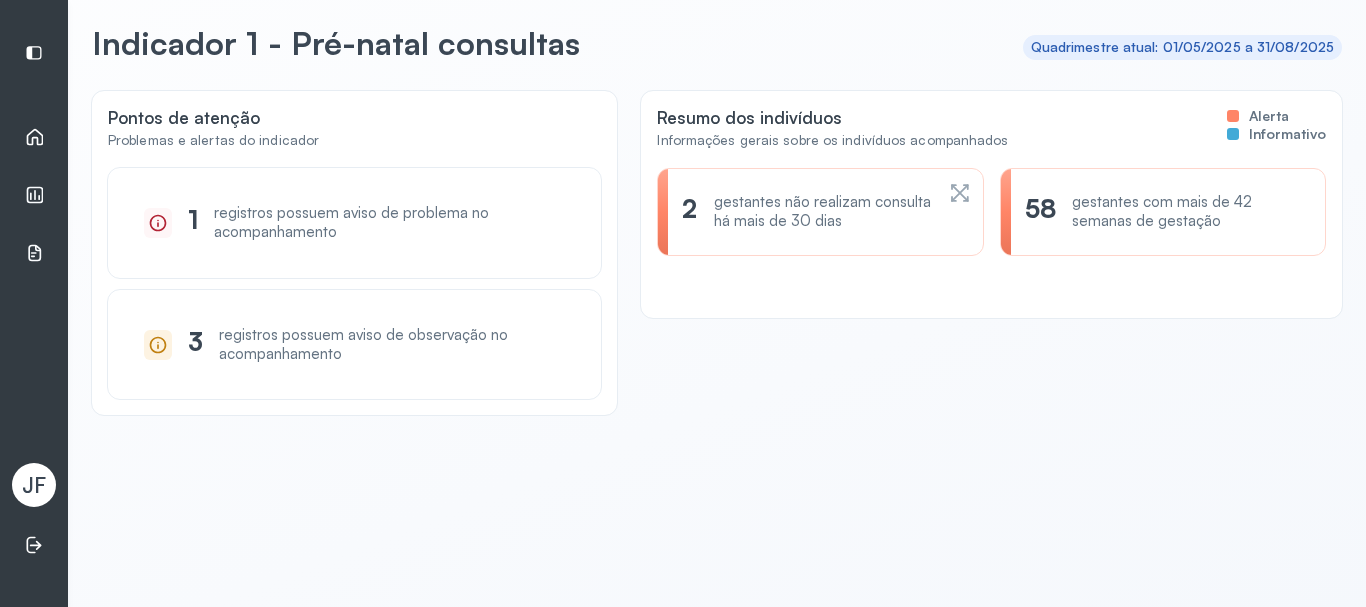 click 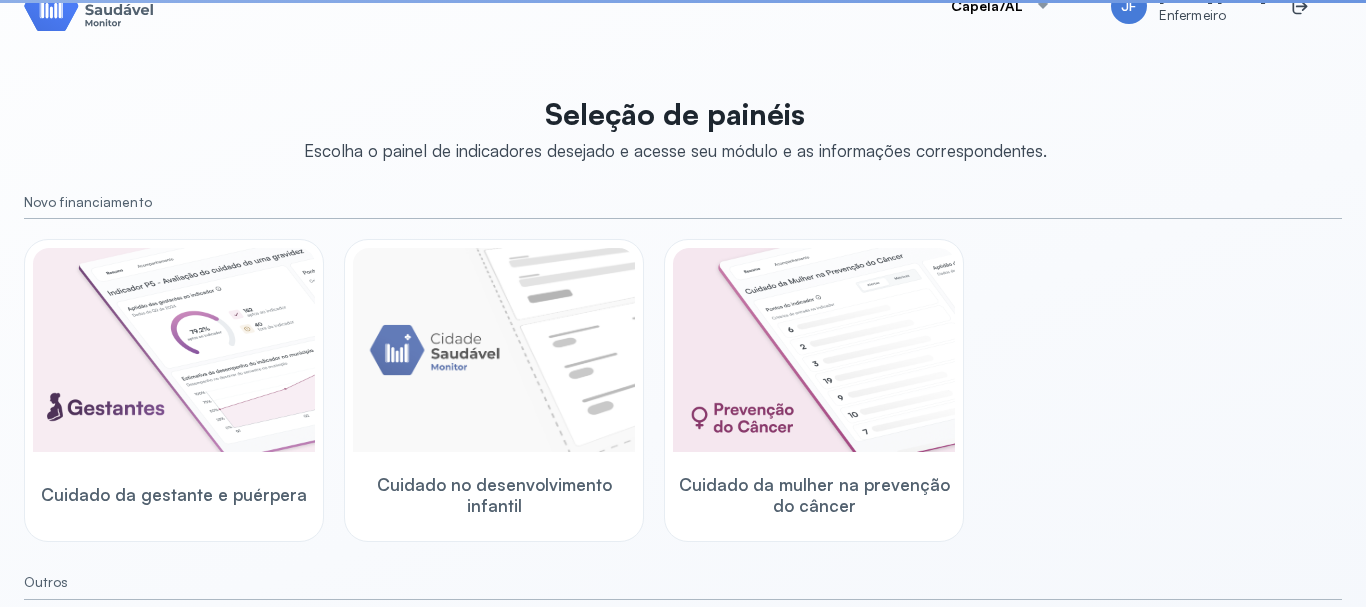 scroll, scrollTop: 687, scrollLeft: 0, axis: vertical 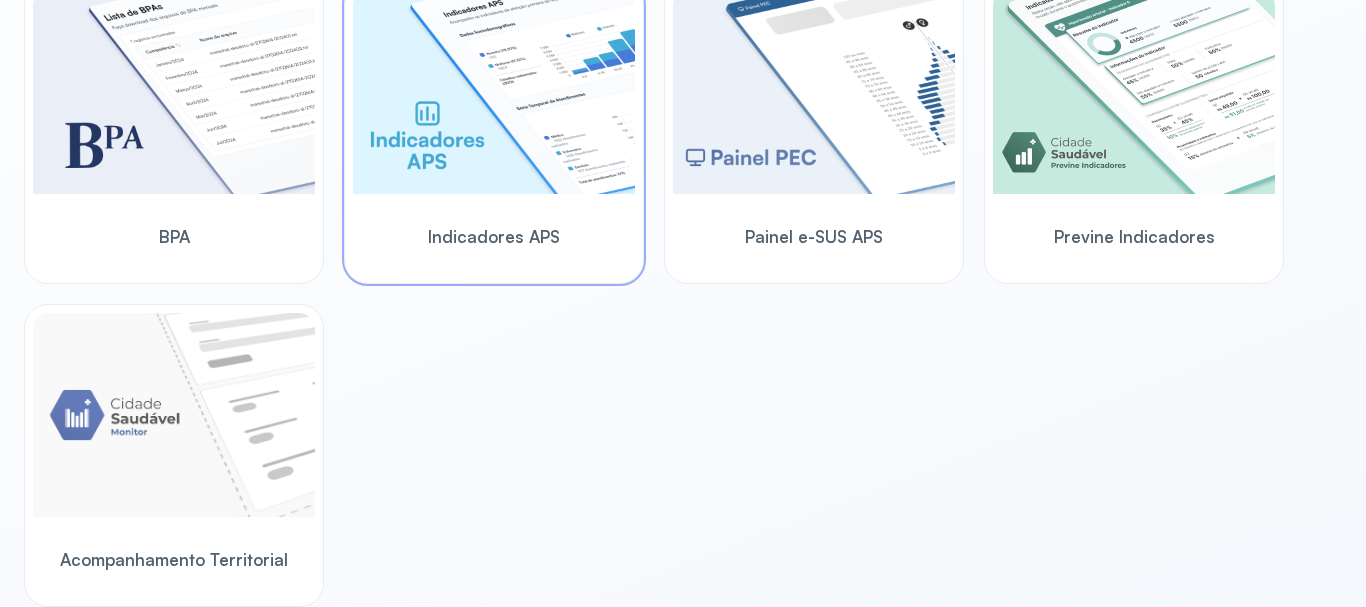 click at bounding box center (494, 92) 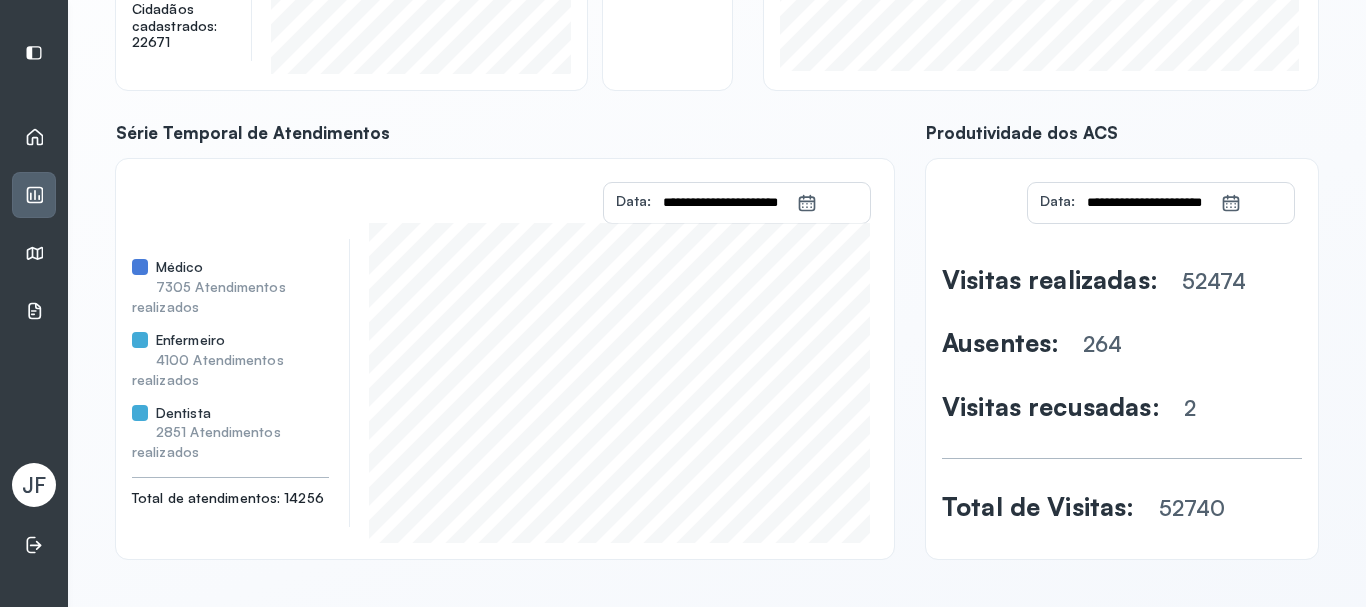 scroll, scrollTop: 0, scrollLeft: 0, axis: both 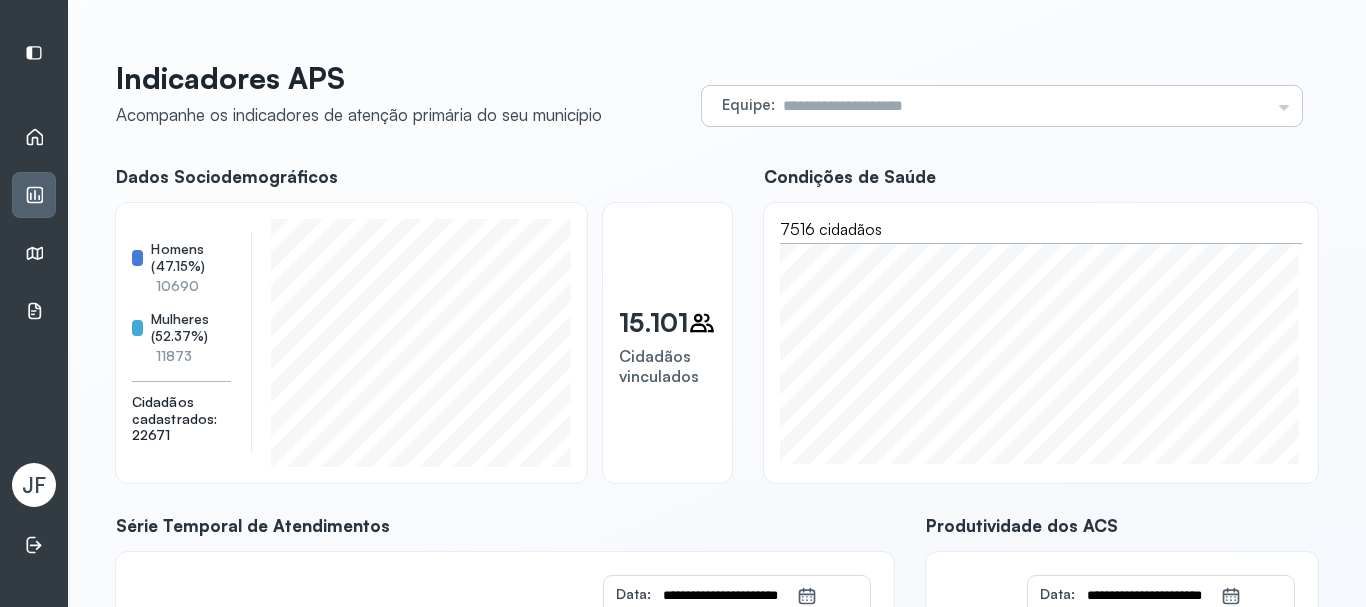 click on "Equipe Todas as equipes [USF_ID] [USF_ID] [USF_ID] [USF_ID] [USF_ID] [USF_ID] [USF_ID] [USF_ID]" at bounding box center (1002, 106) 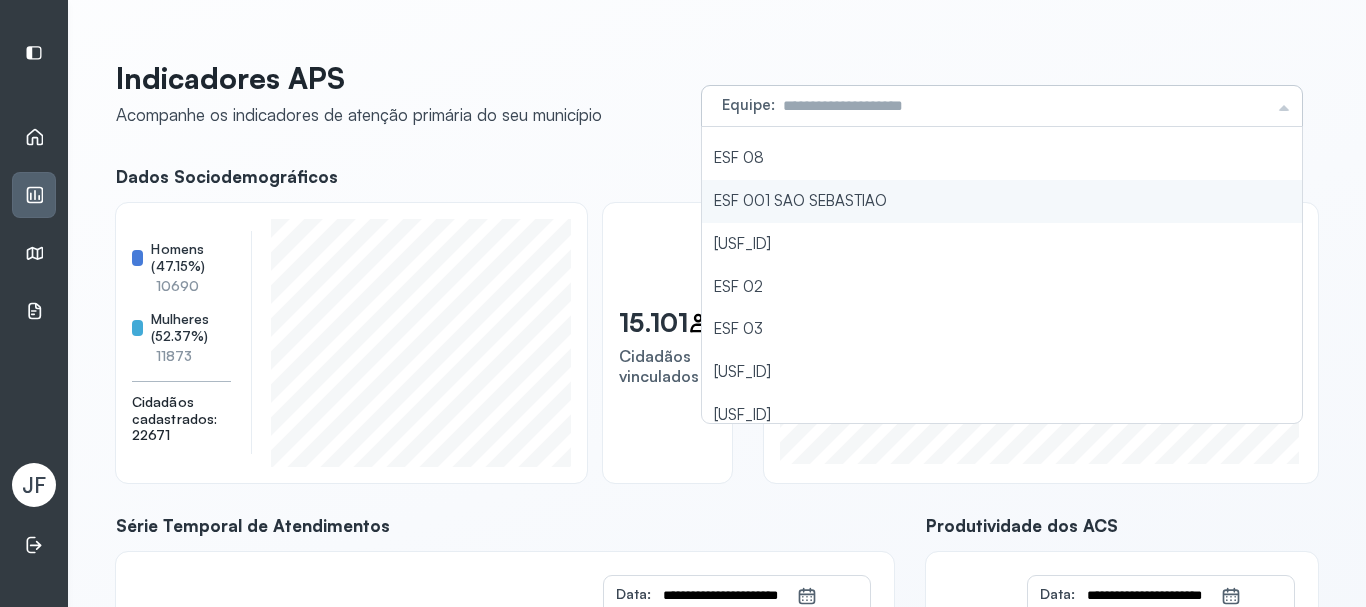 scroll, scrollTop: 88, scrollLeft: 0, axis: vertical 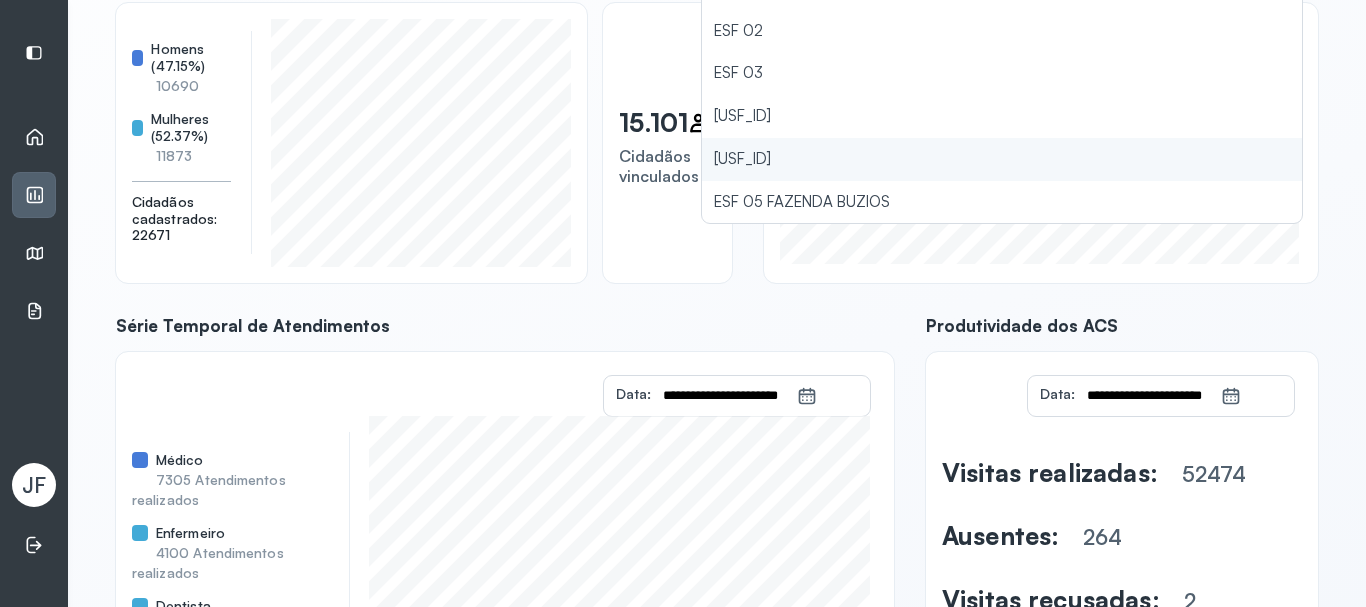 type on "**********" 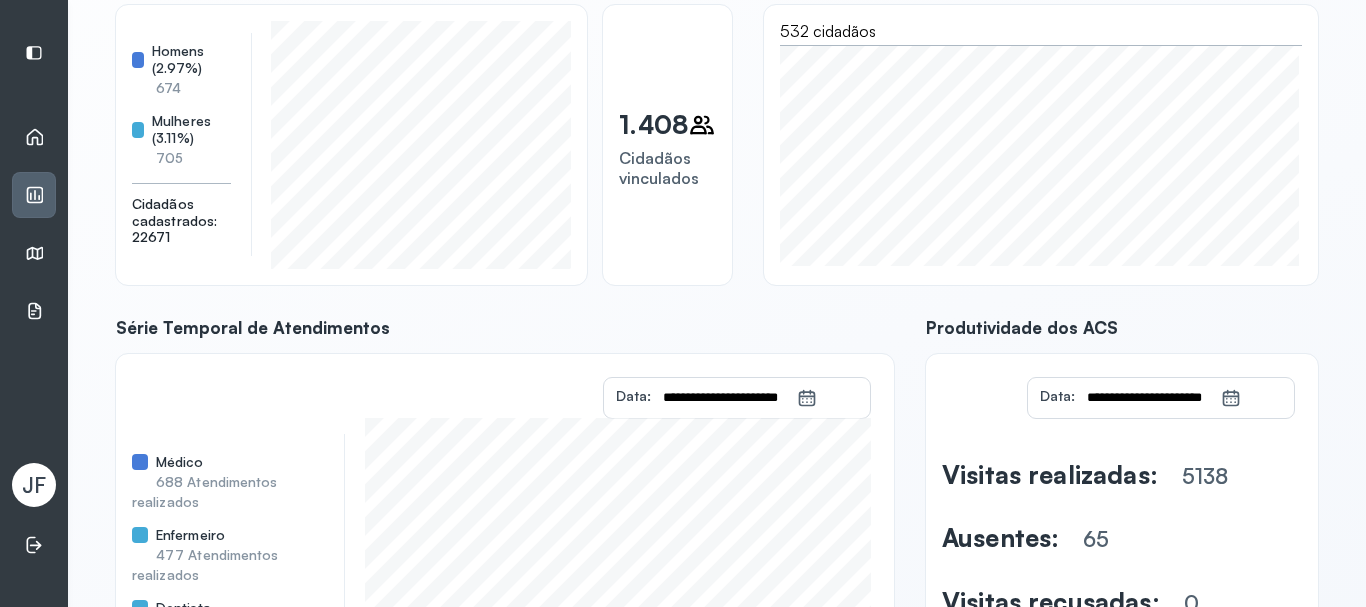 scroll, scrollTop: 0, scrollLeft: 0, axis: both 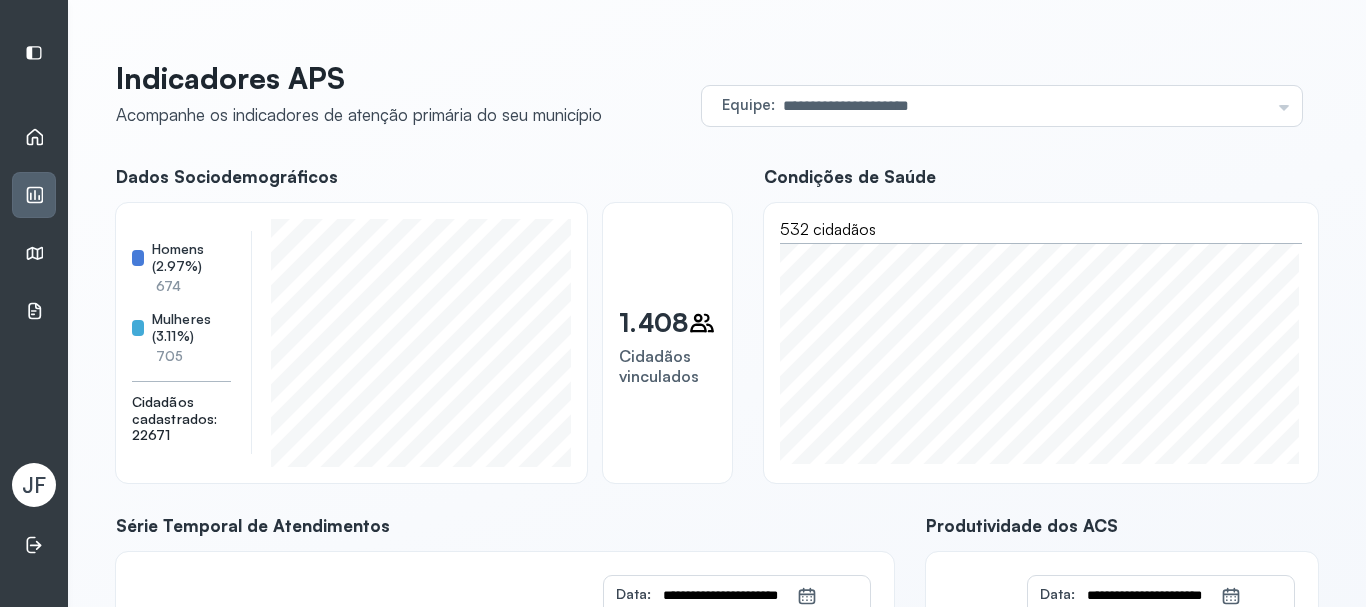 click 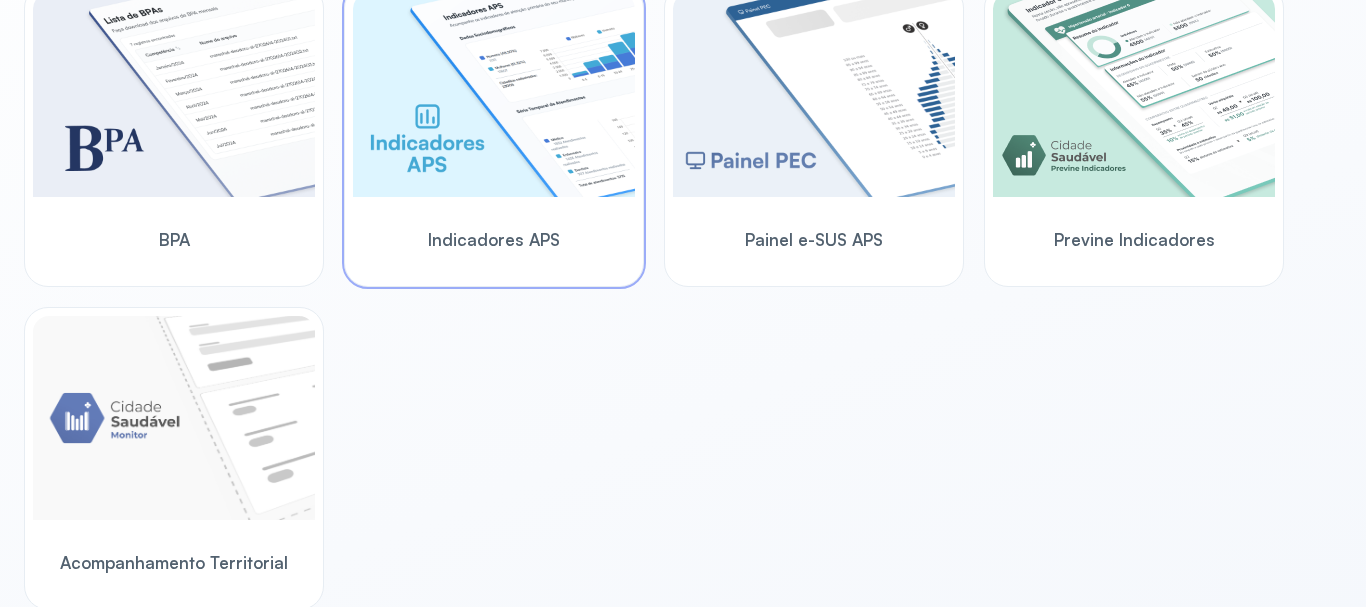 scroll, scrollTop: 687, scrollLeft: 0, axis: vertical 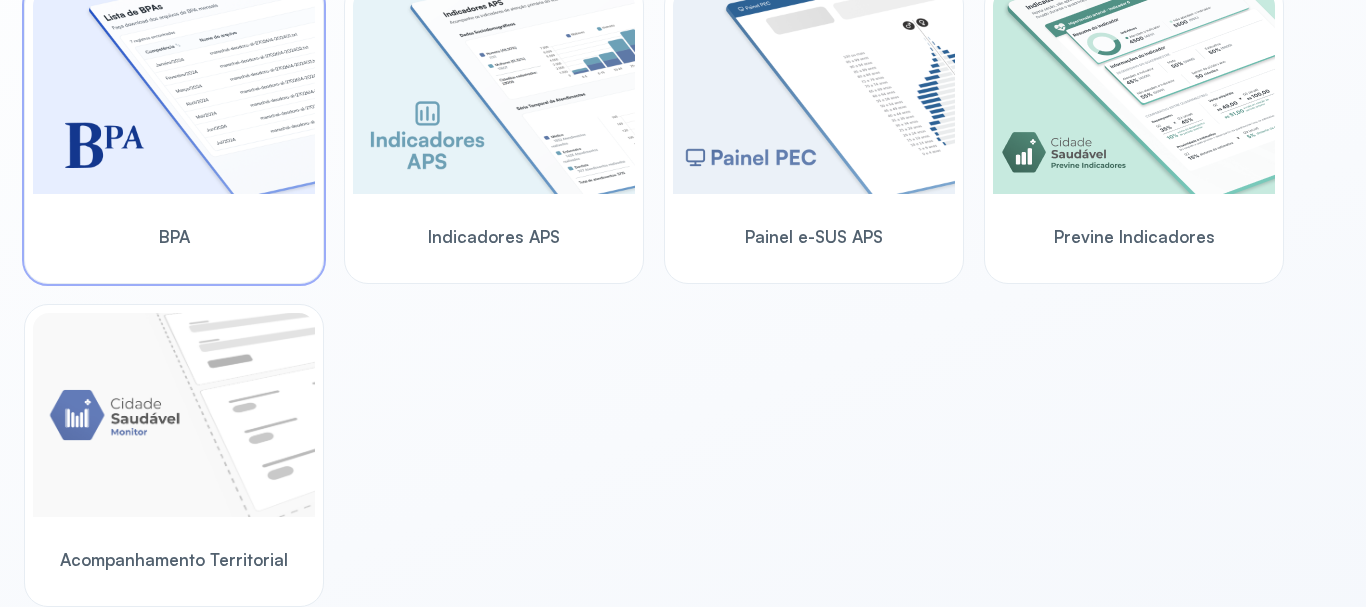 click at bounding box center (174, 92) 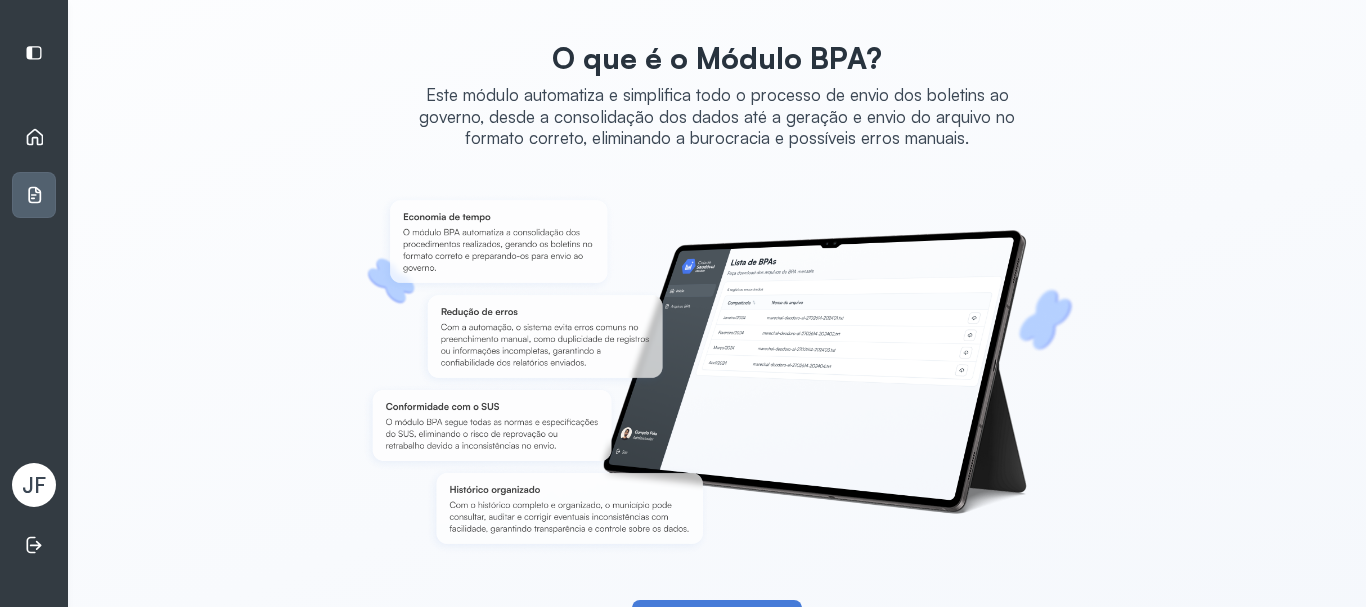 click on "Início" at bounding box center (34, 137) 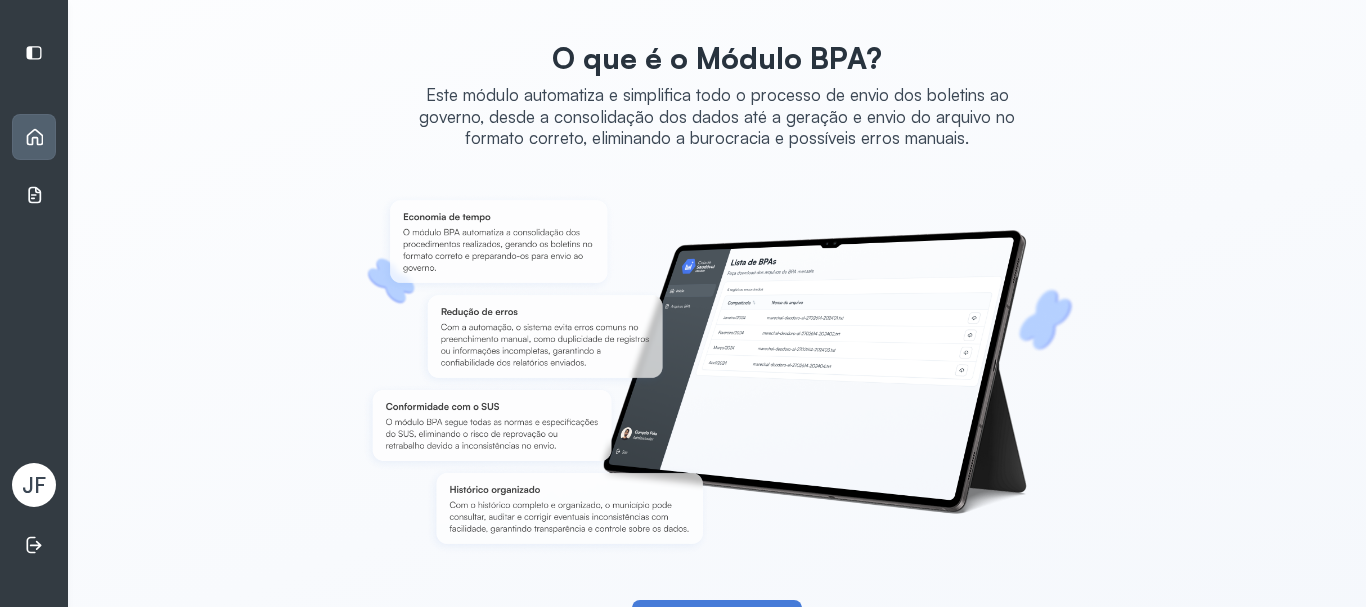 click 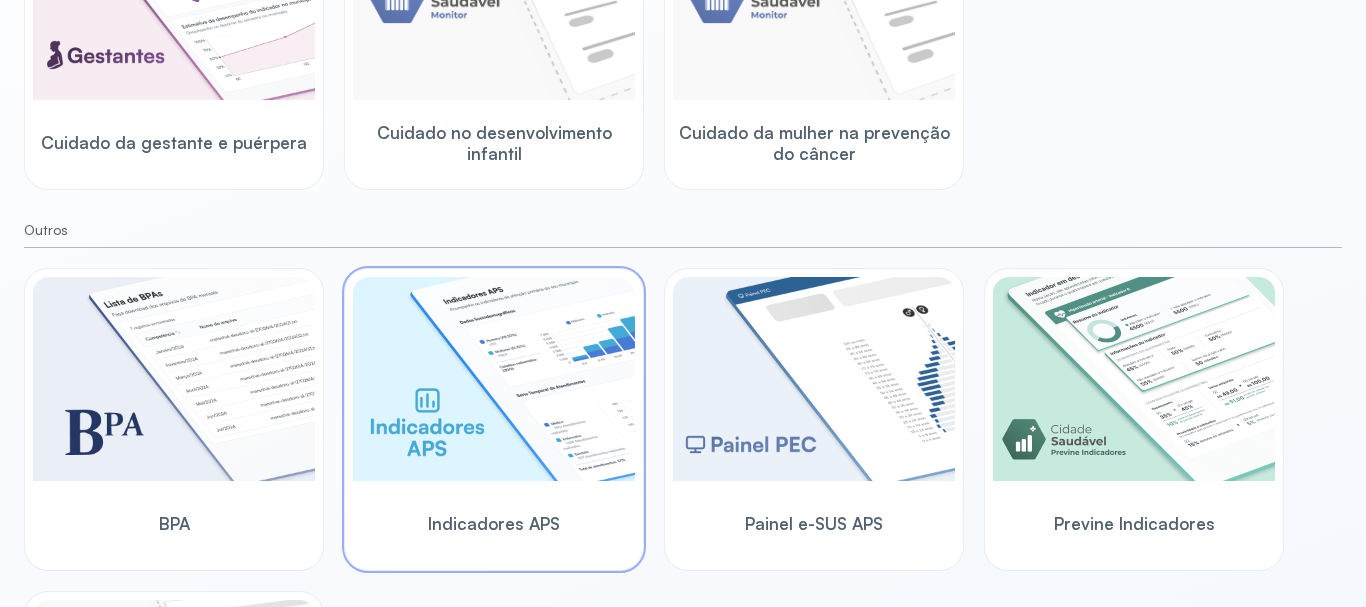 scroll, scrollTop: 687, scrollLeft: 0, axis: vertical 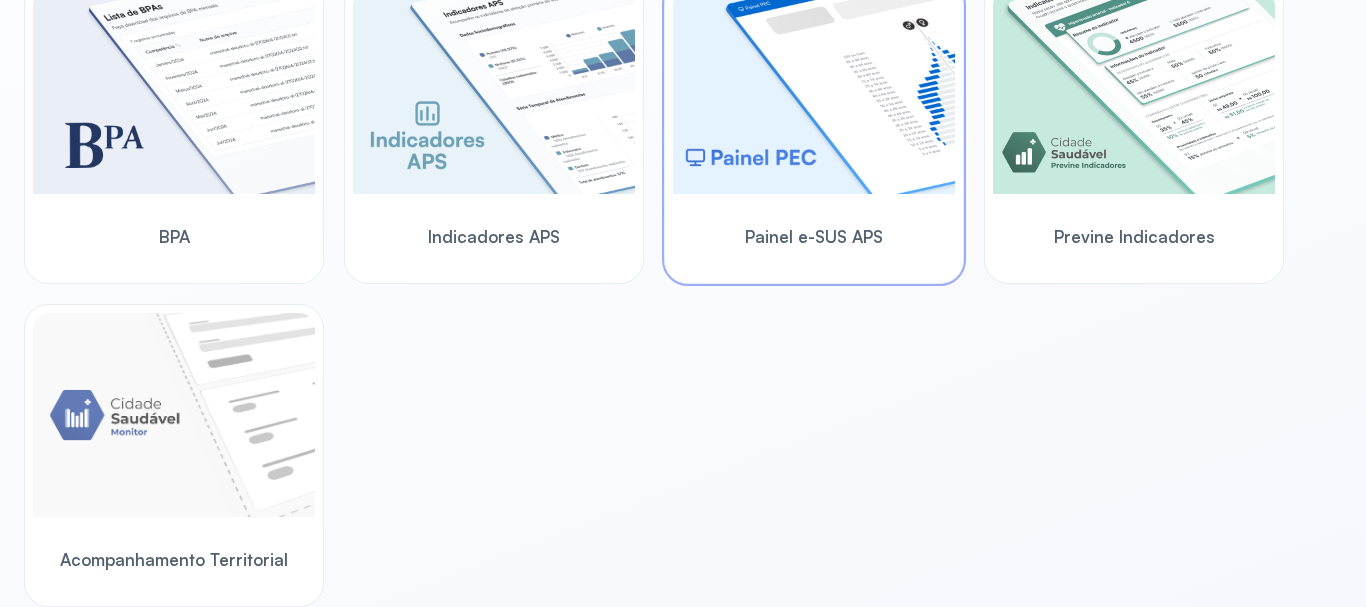 click at bounding box center [814, 92] 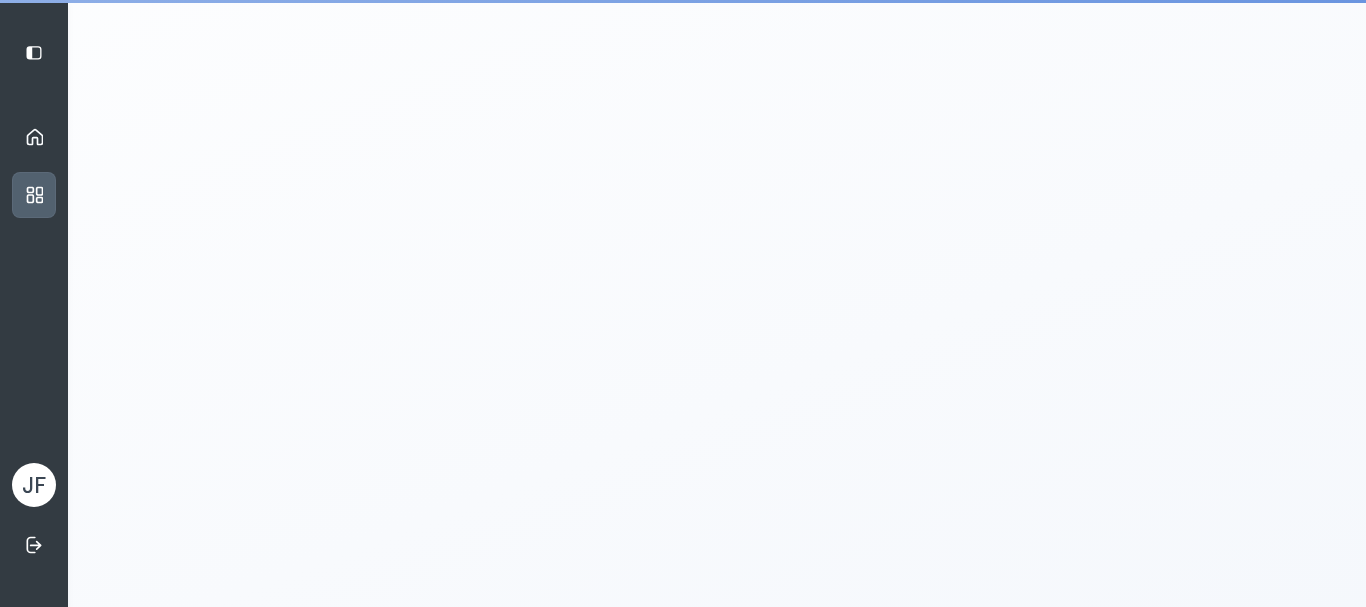 scroll, scrollTop: 4, scrollLeft: 0, axis: vertical 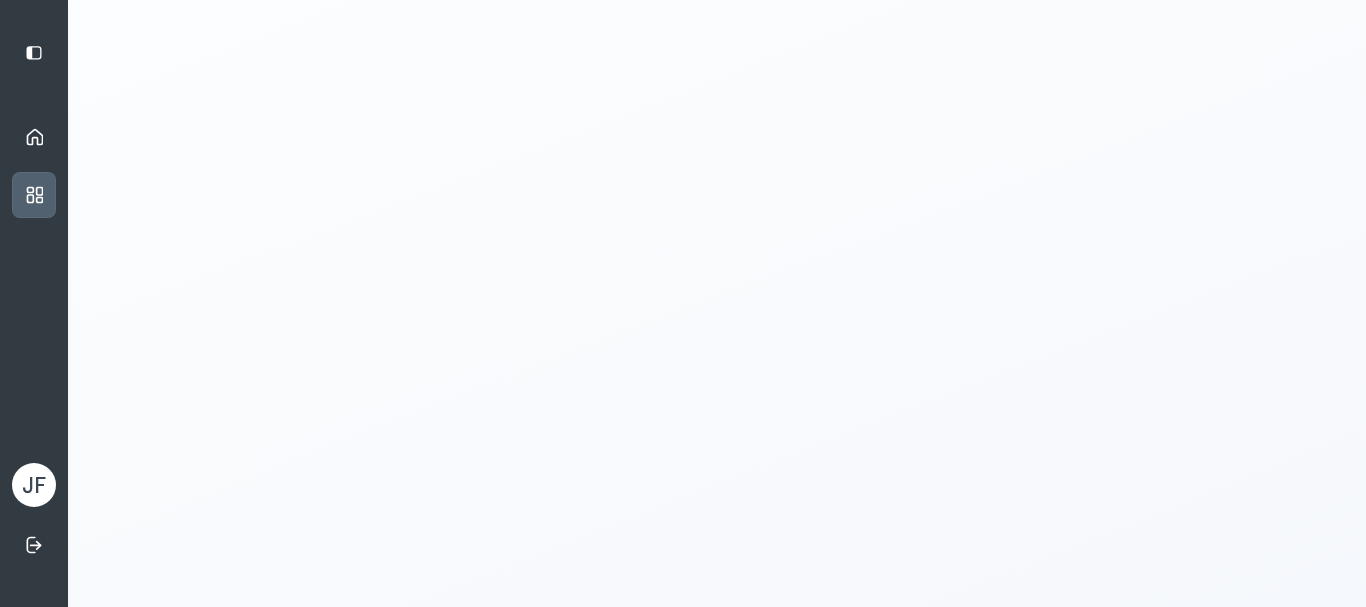 click on "Início" at bounding box center [34, 137] 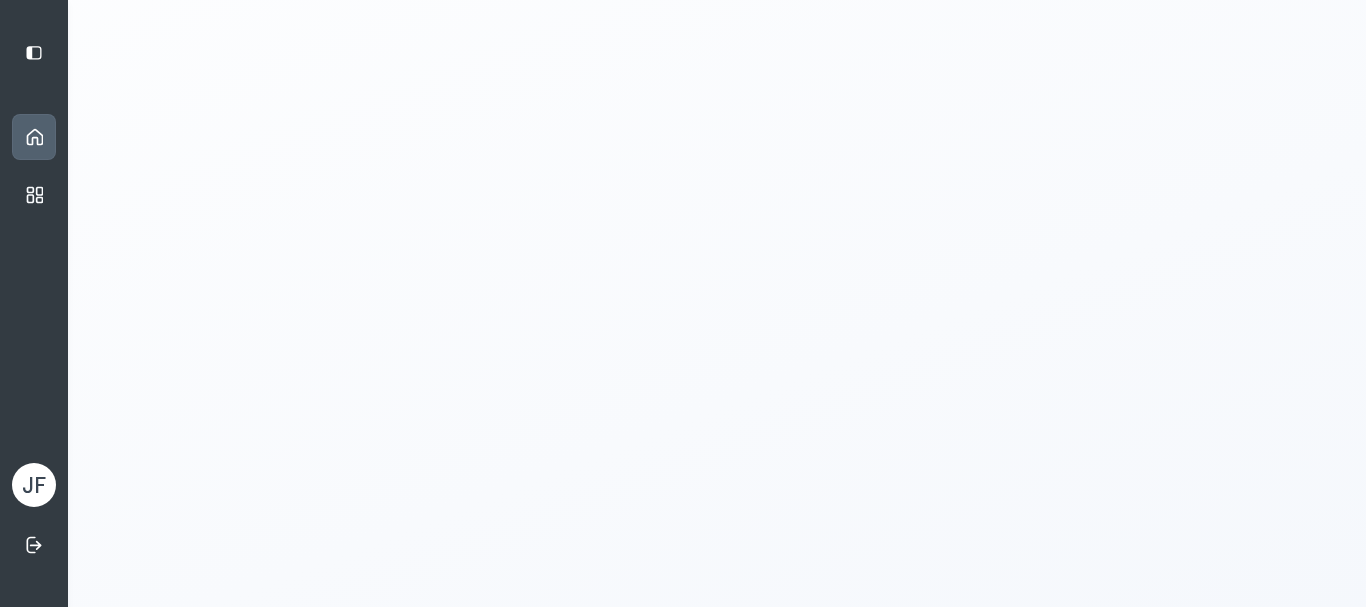 click 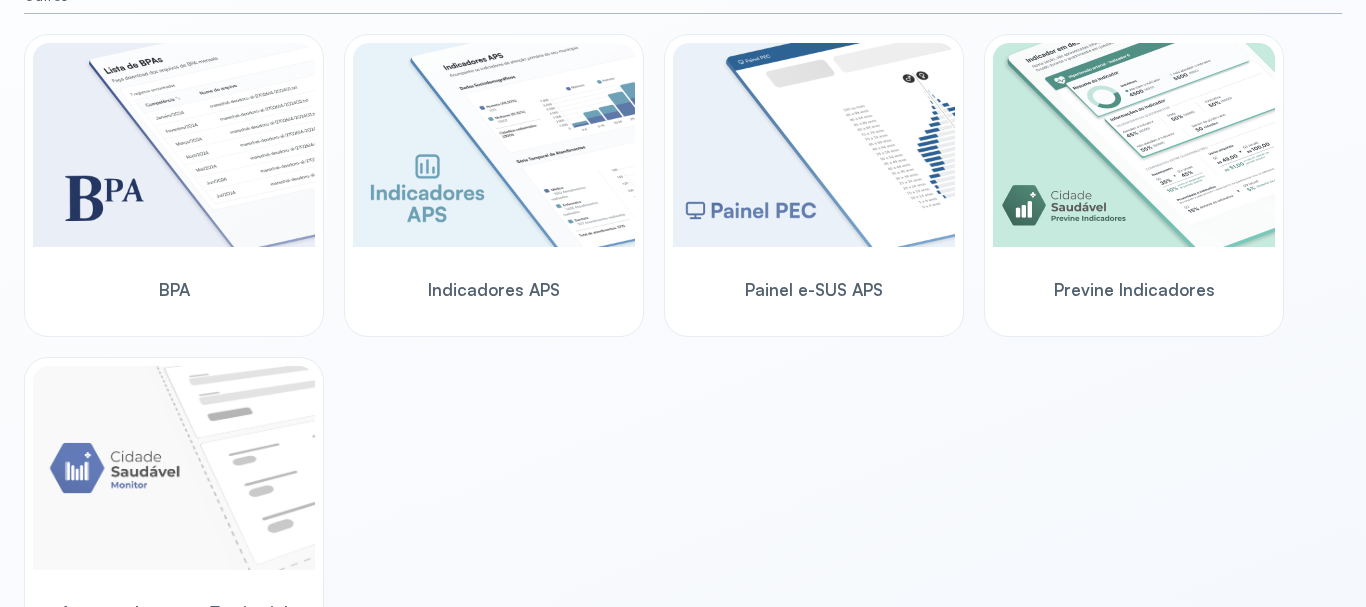 scroll, scrollTop: 687, scrollLeft: 0, axis: vertical 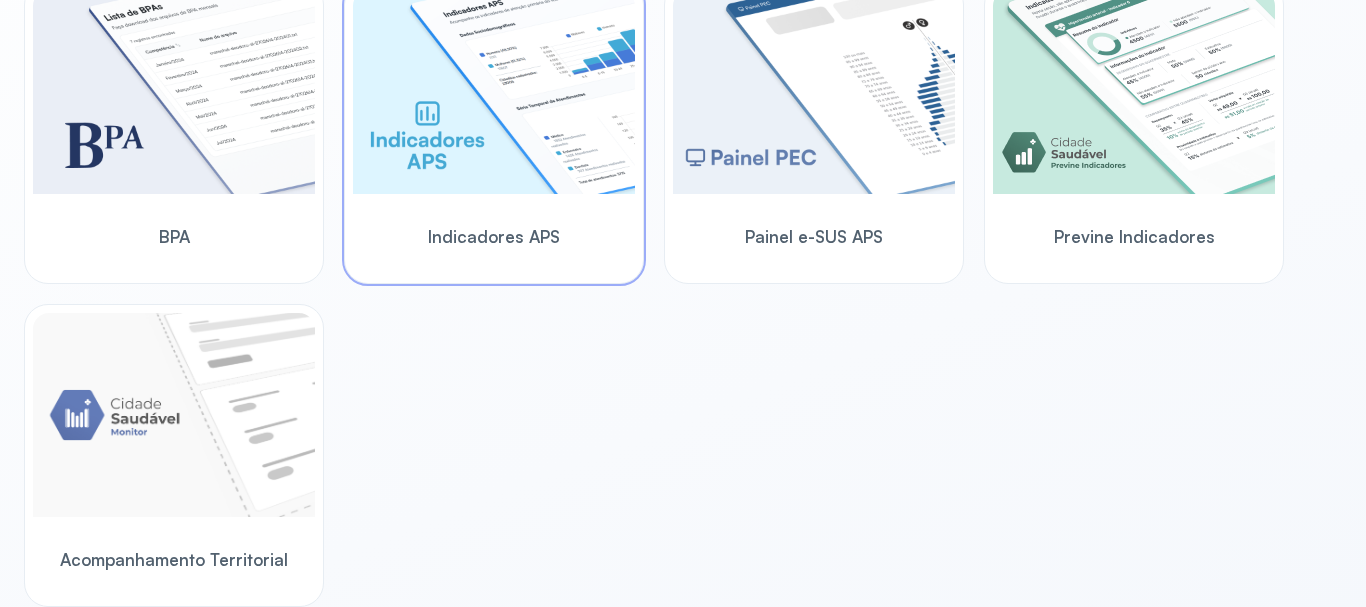 click at bounding box center [494, 92] 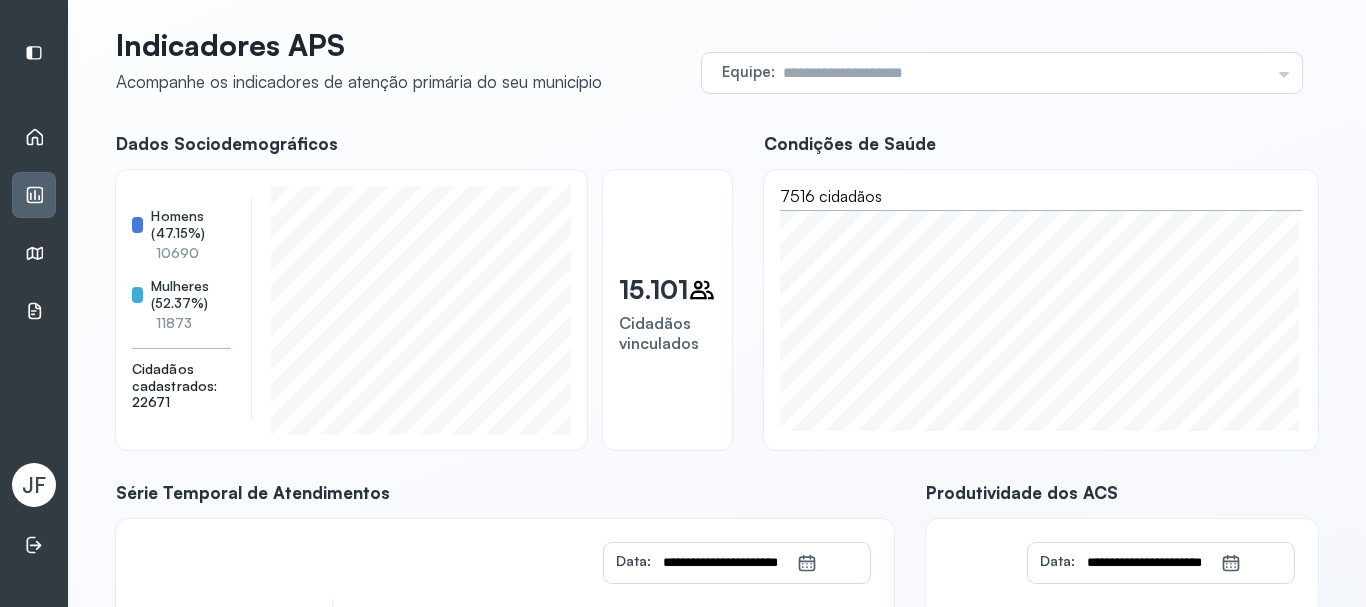 scroll, scrollTop: 0, scrollLeft: 0, axis: both 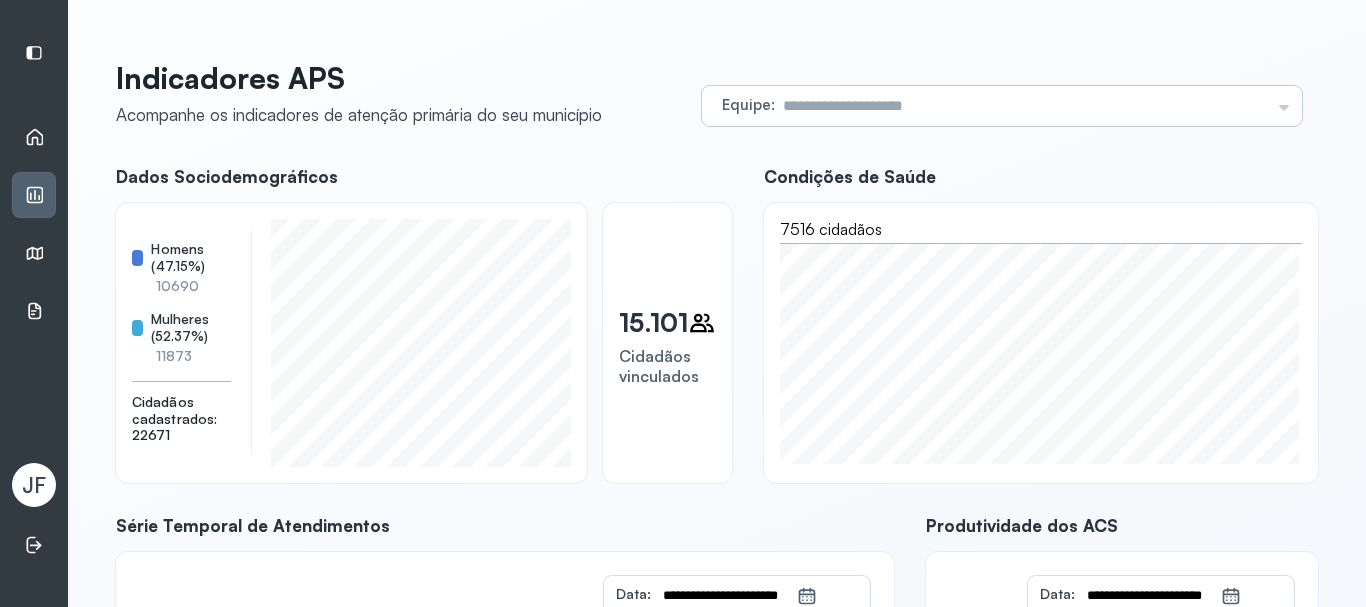 click on "Equipe Todas as equipes [USF_ID] [USF_ID] [USF_ID] [USF_ID] [USF_ID] [USF_ID] [USF_ID] [USF_ID]" at bounding box center [1002, 106] 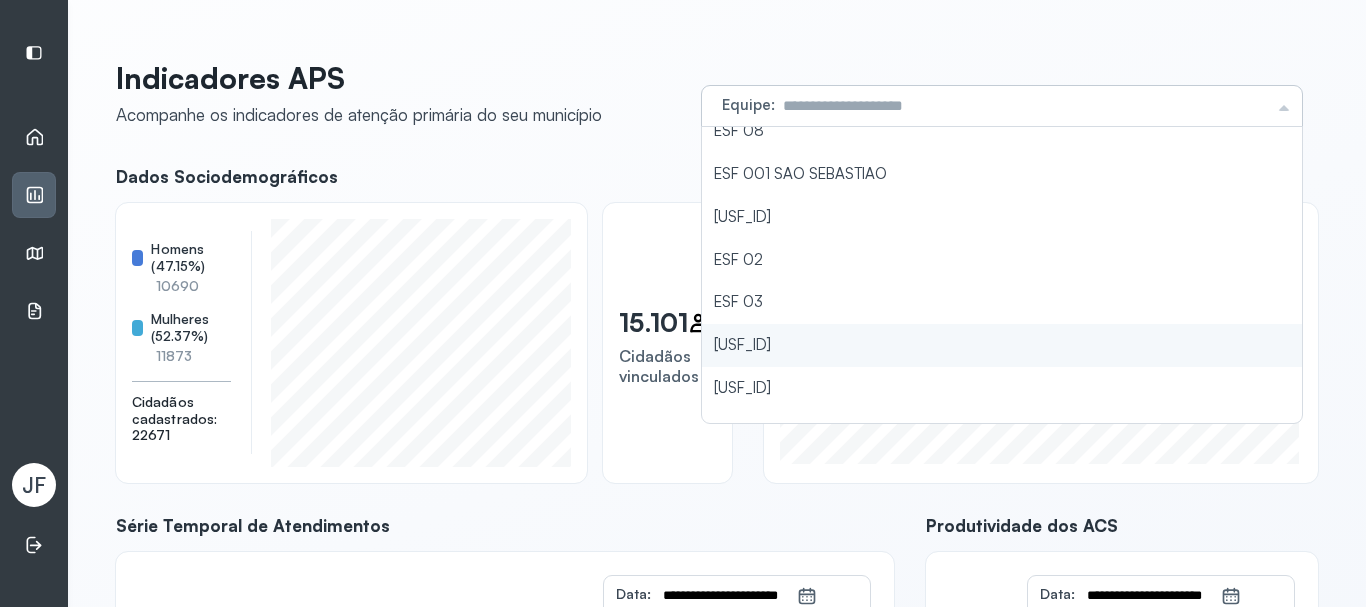 scroll, scrollTop: 88, scrollLeft: 0, axis: vertical 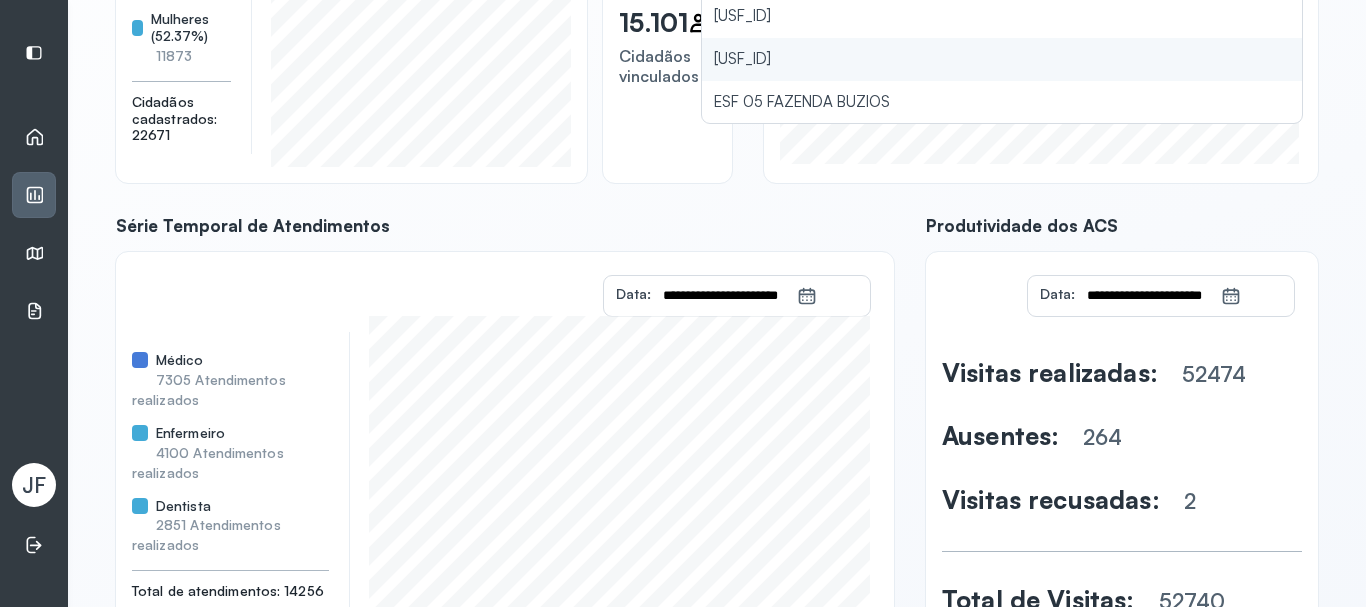 type on "**********" 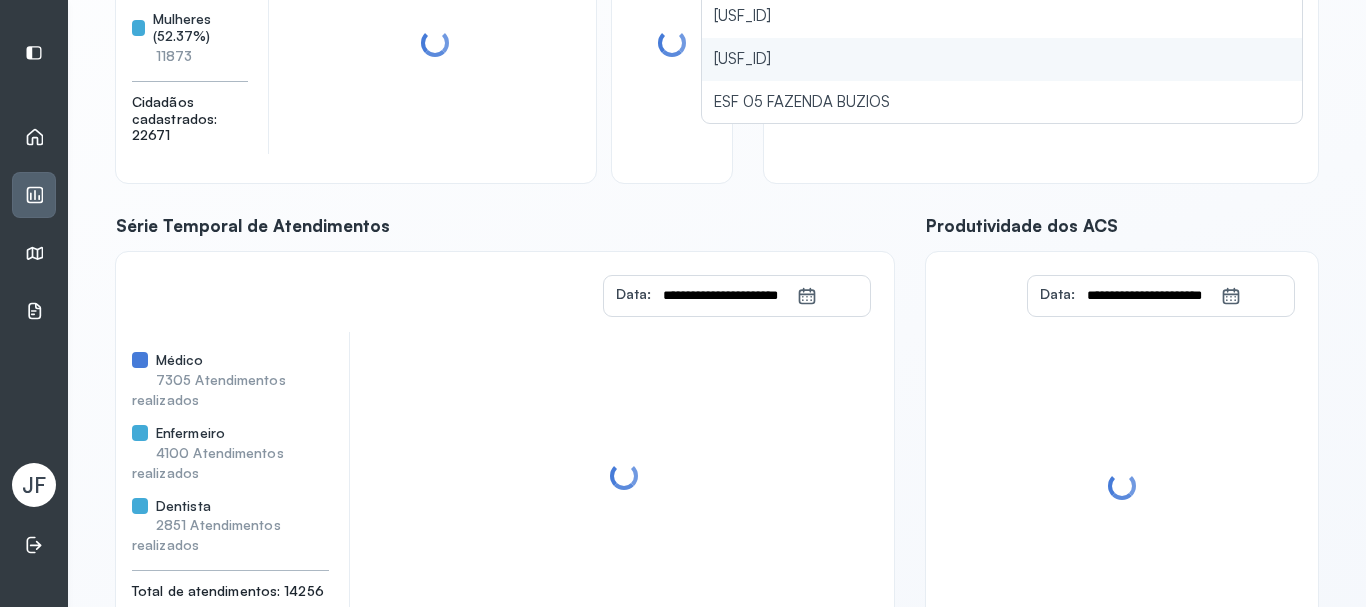 click on "[USF_ID]" 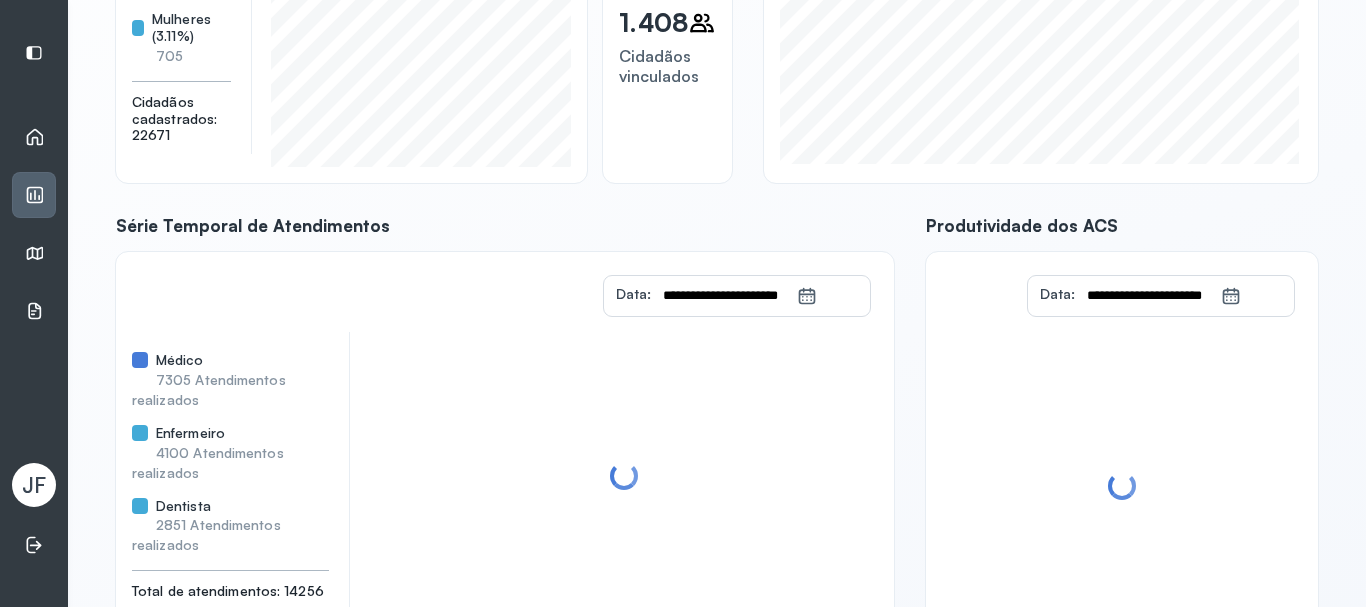 click on "Enfermeiro" at bounding box center (190, 433) 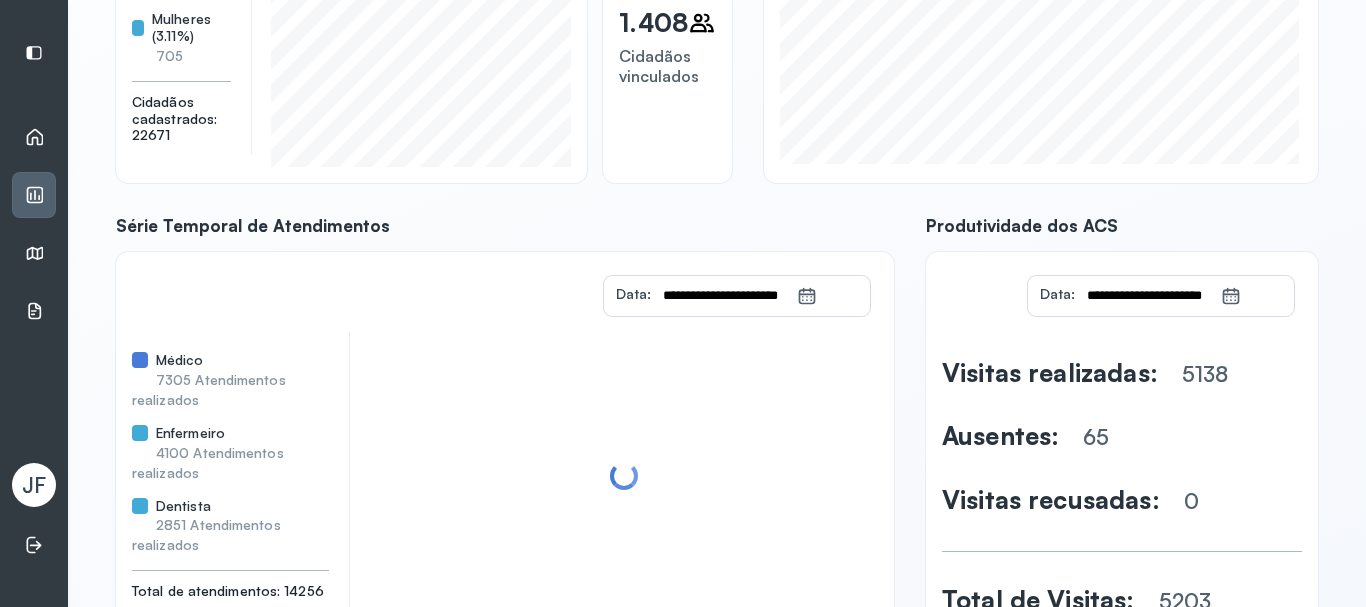 click on "Enfermeiro" at bounding box center [190, 433] 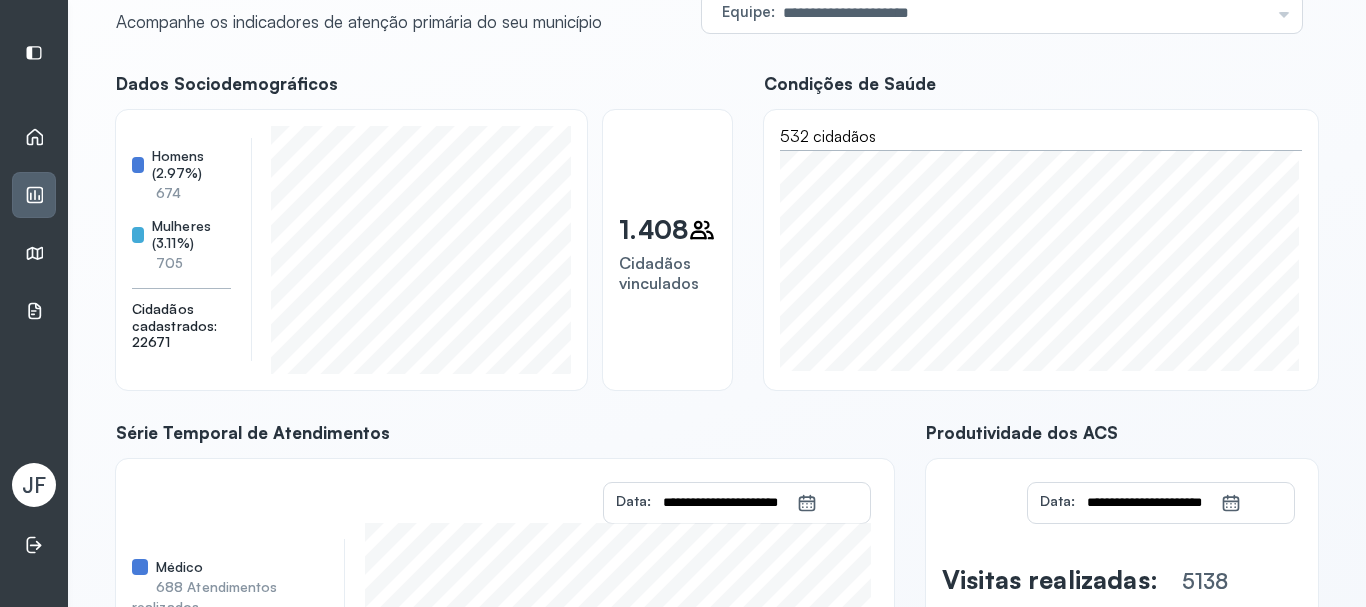scroll, scrollTop: 0, scrollLeft: 0, axis: both 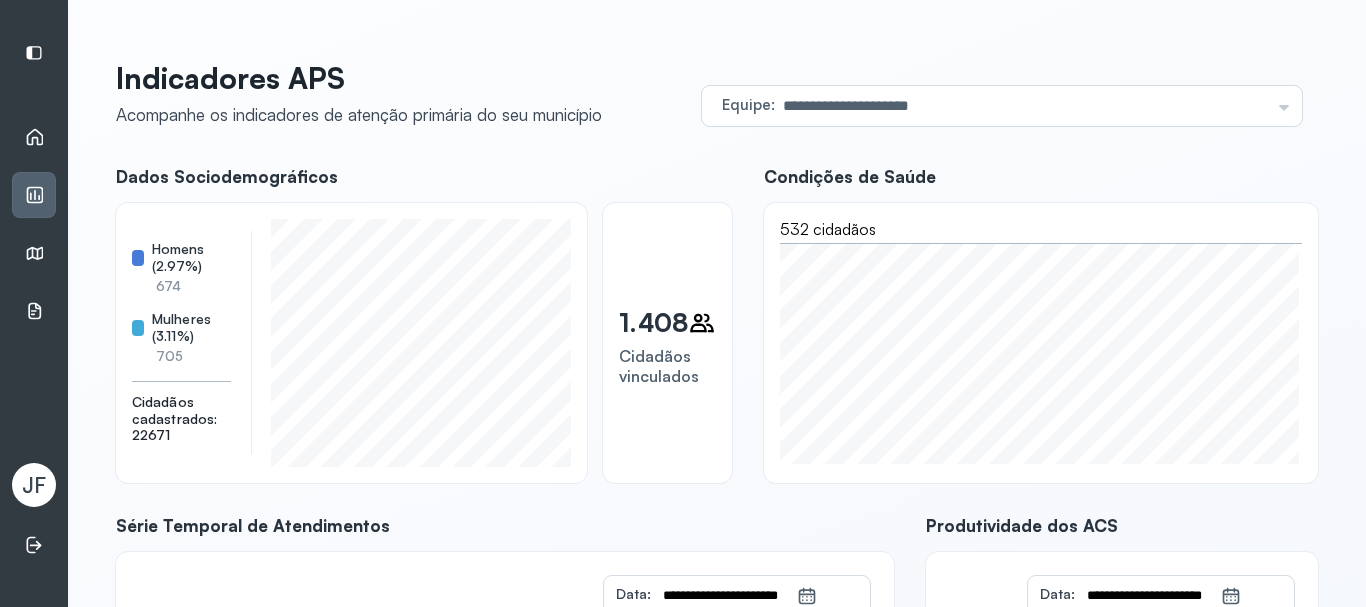 click 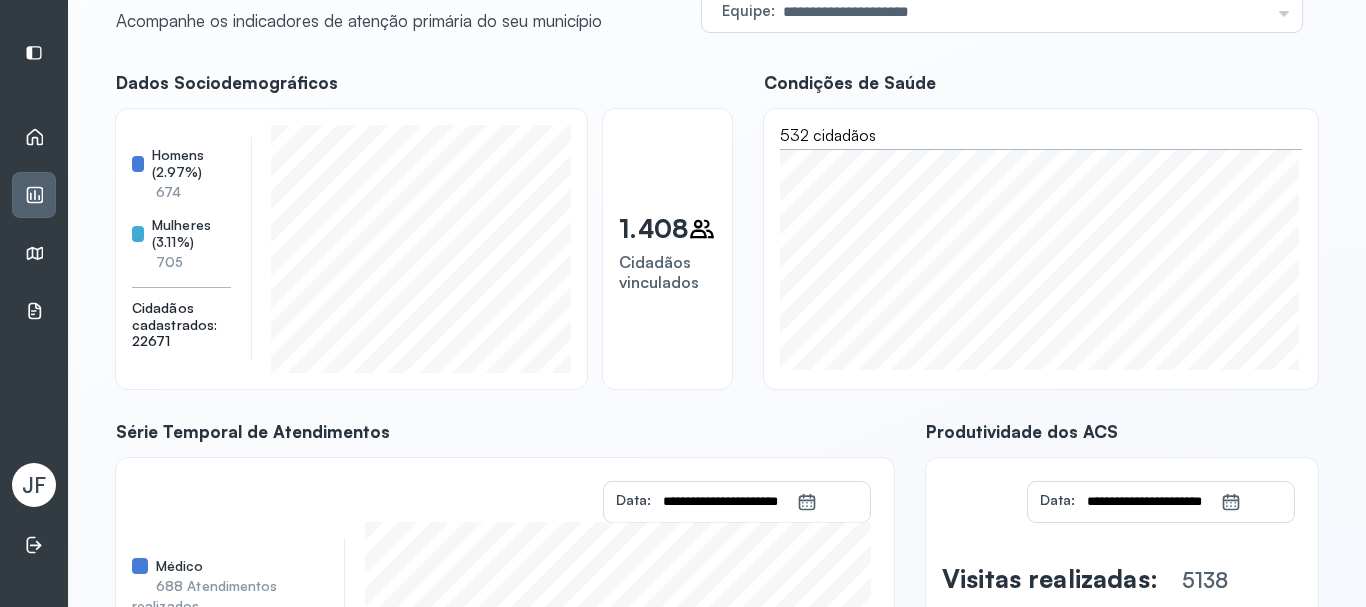 scroll, scrollTop: 93, scrollLeft: 0, axis: vertical 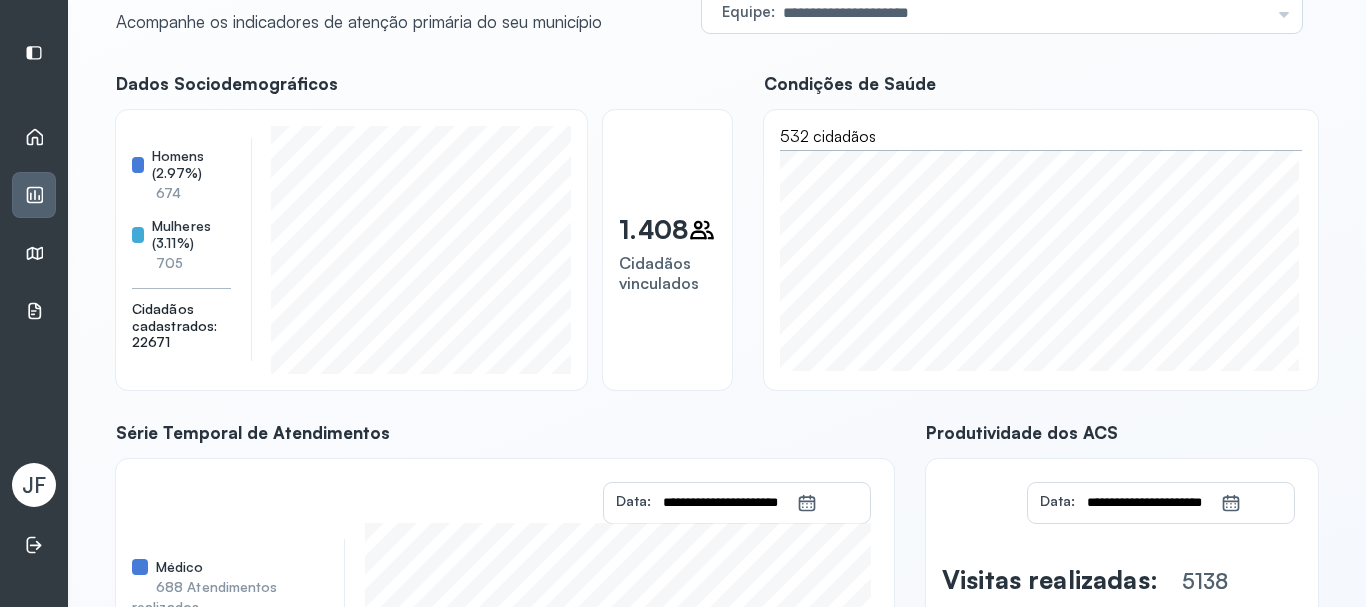 click on "Início" at bounding box center (34, 137) 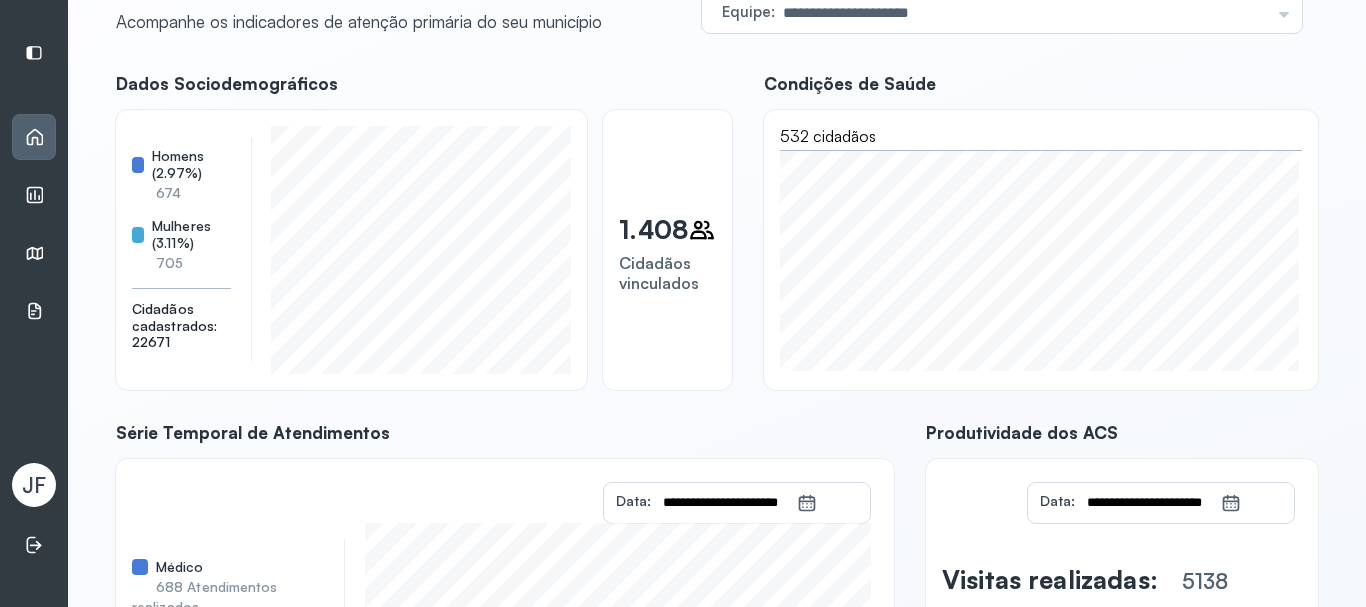 click 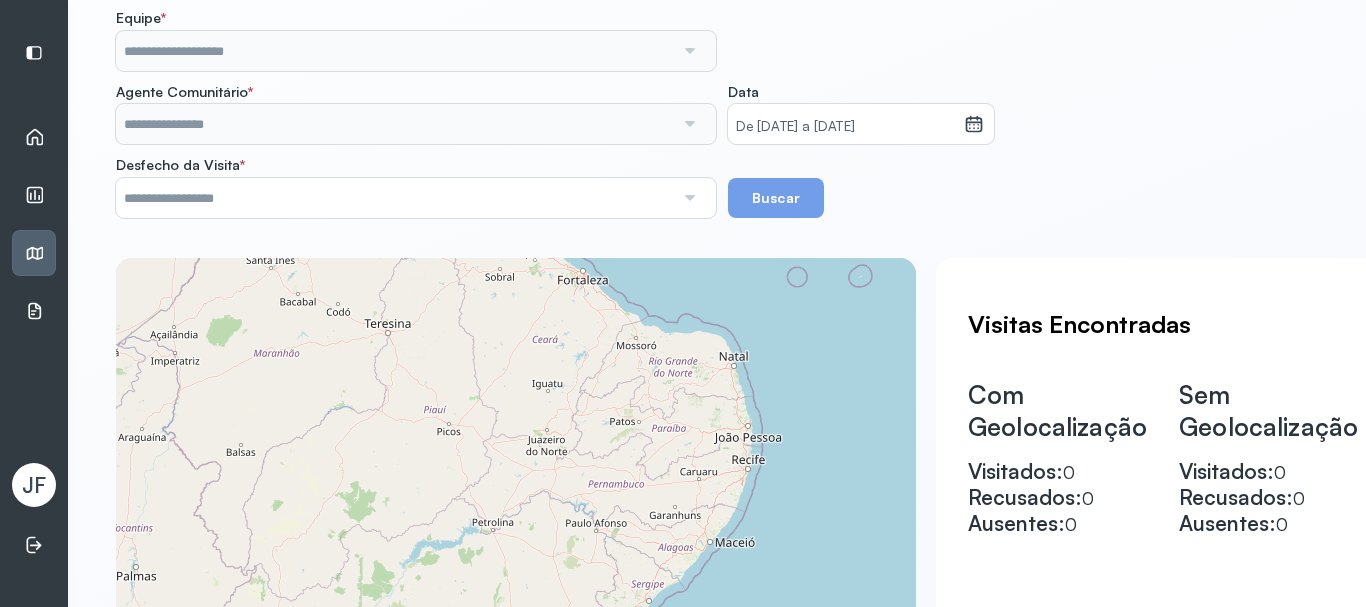 scroll, scrollTop: 393, scrollLeft: 0, axis: vertical 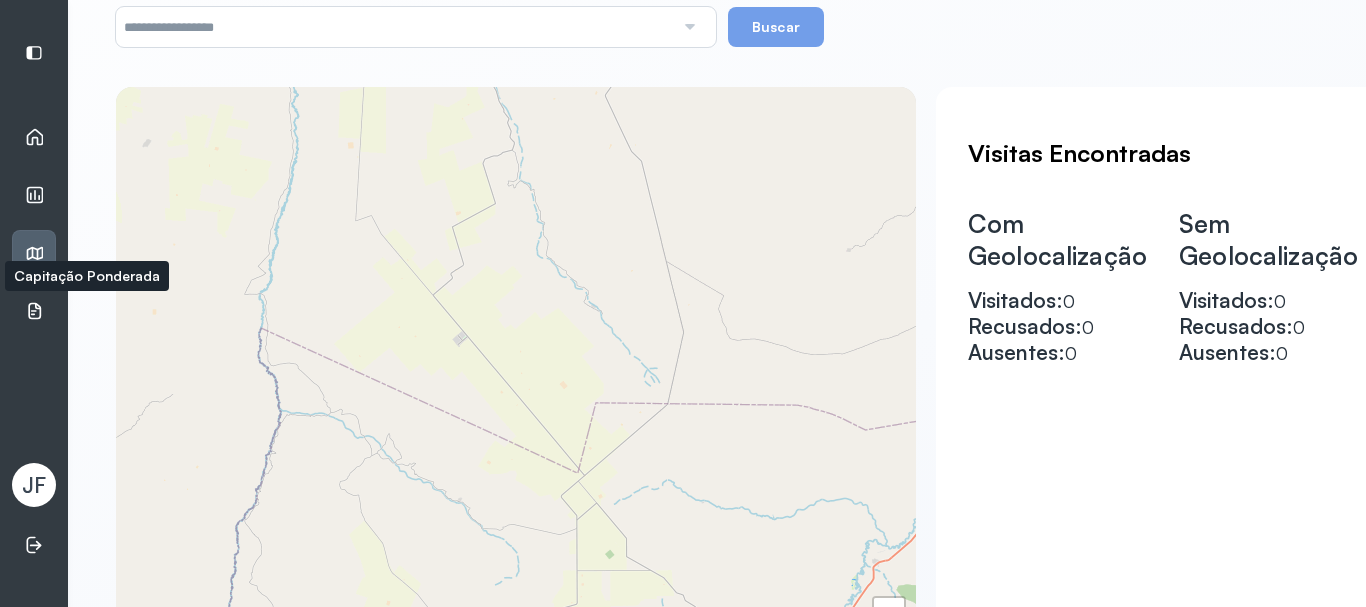 click 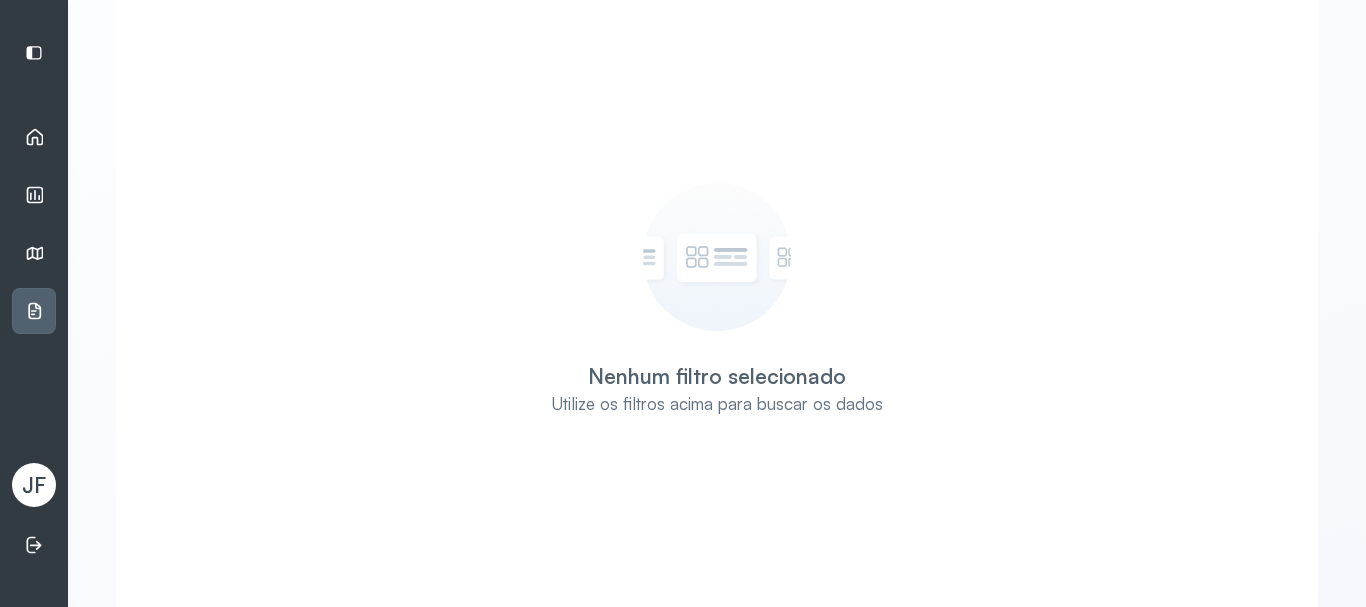 click 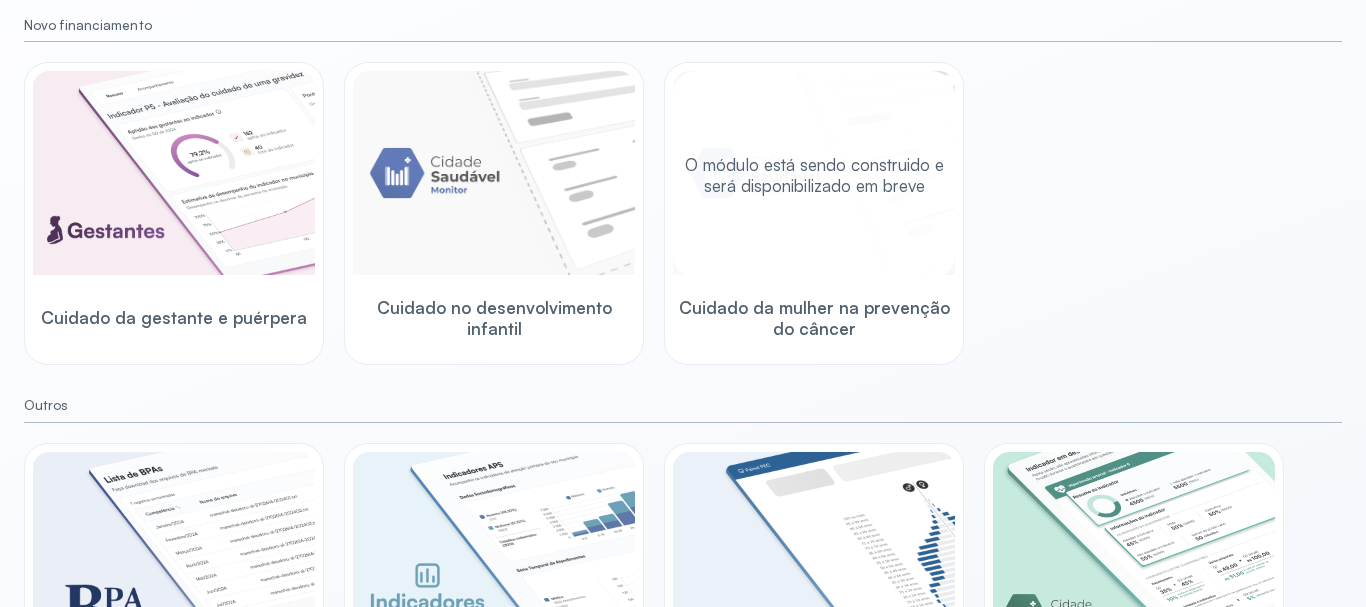 scroll, scrollTop: 0, scrollLeft: 0, axis: both 